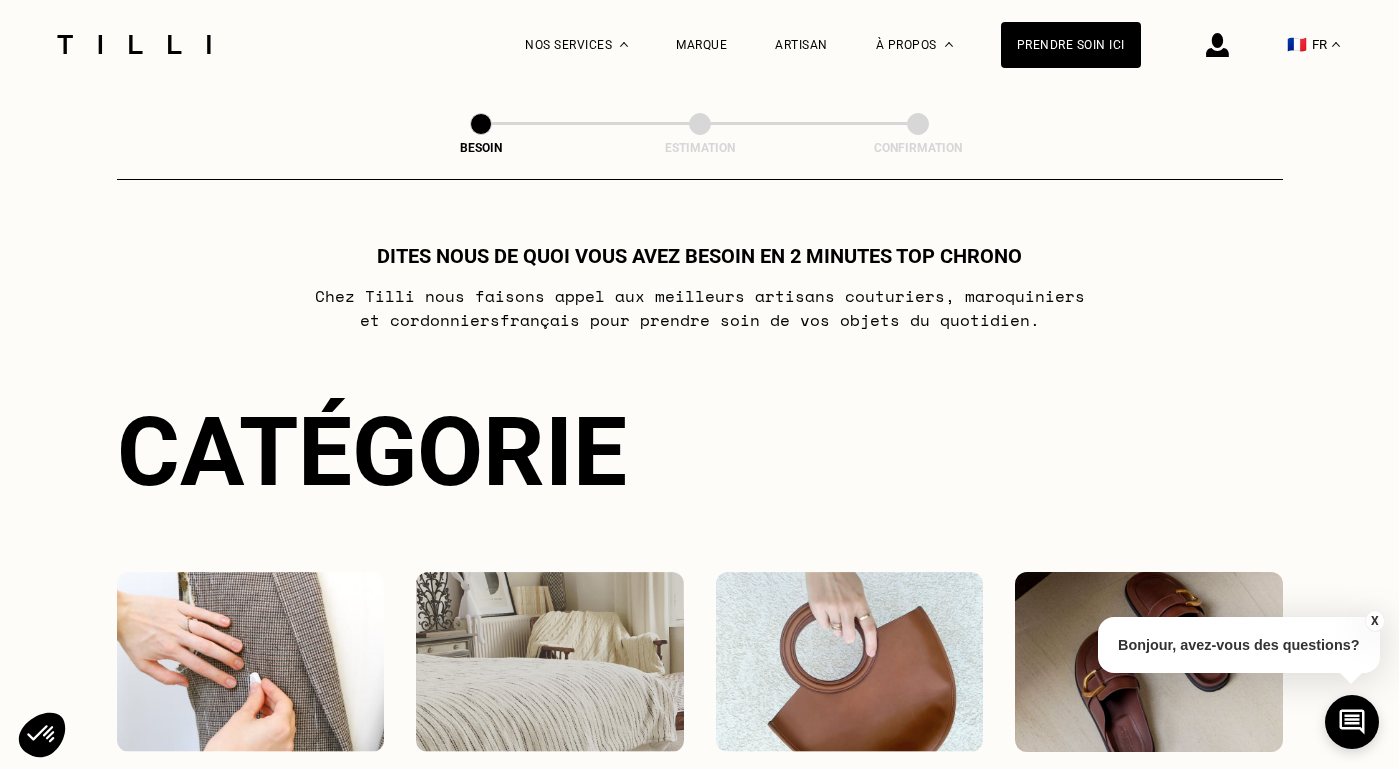 select on "FR" 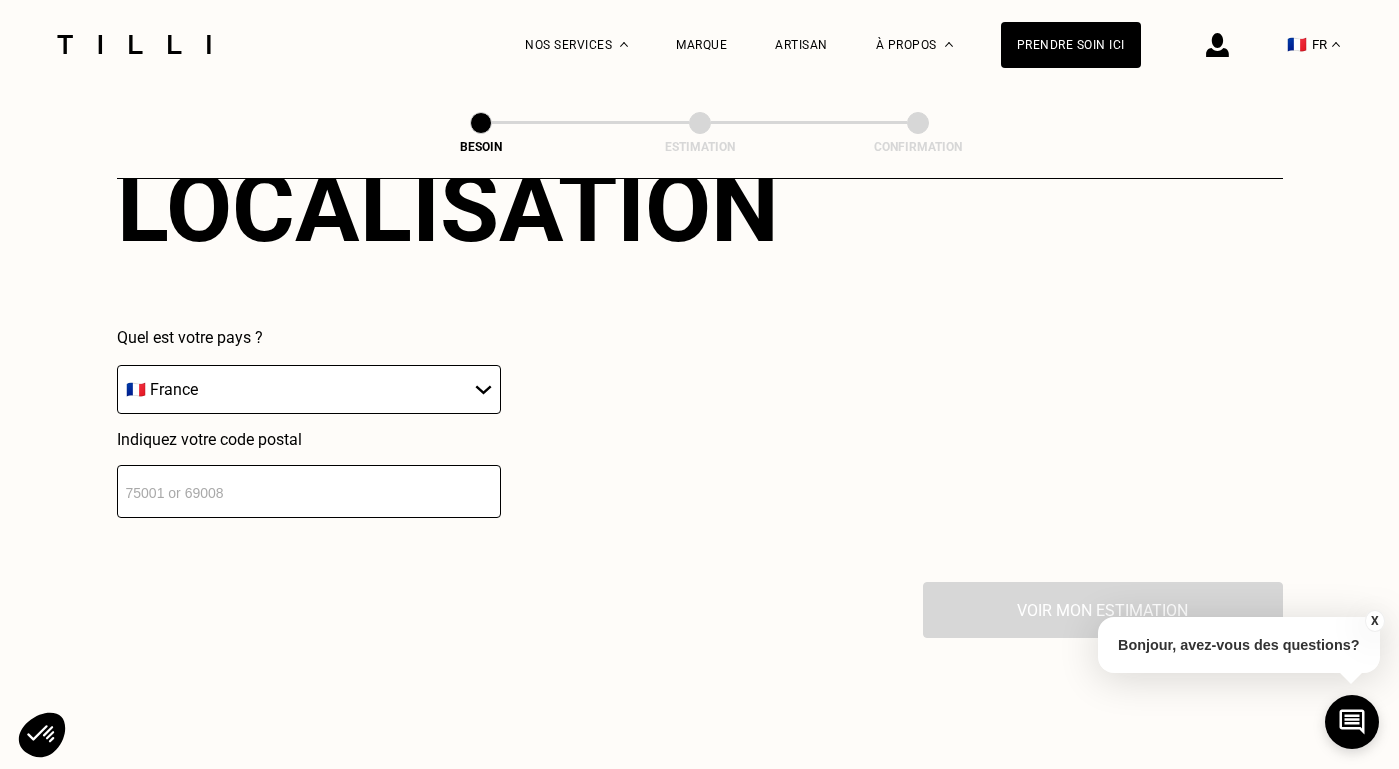 scroll, scrollTop: 1386, scrollLeft: 0, axis: vertical 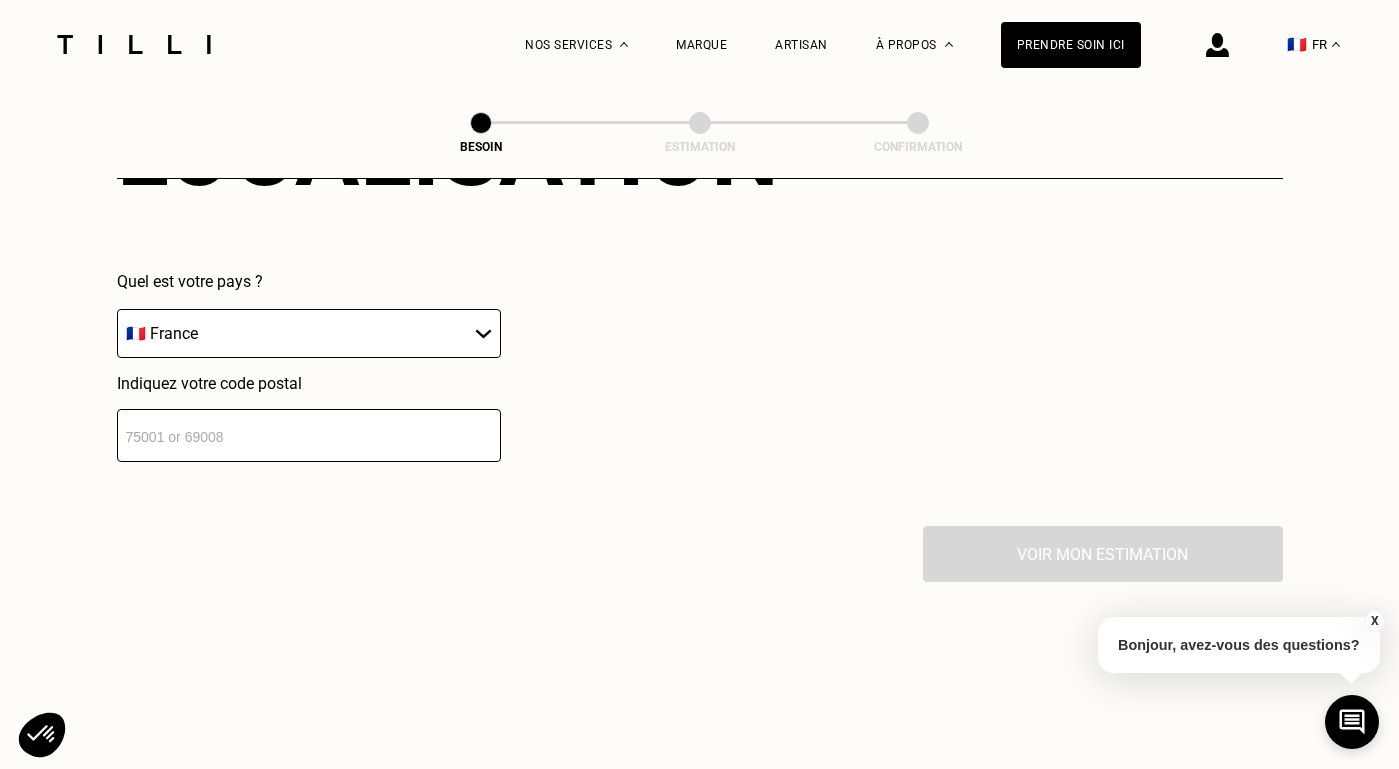 click at bounding box center [309, 435] 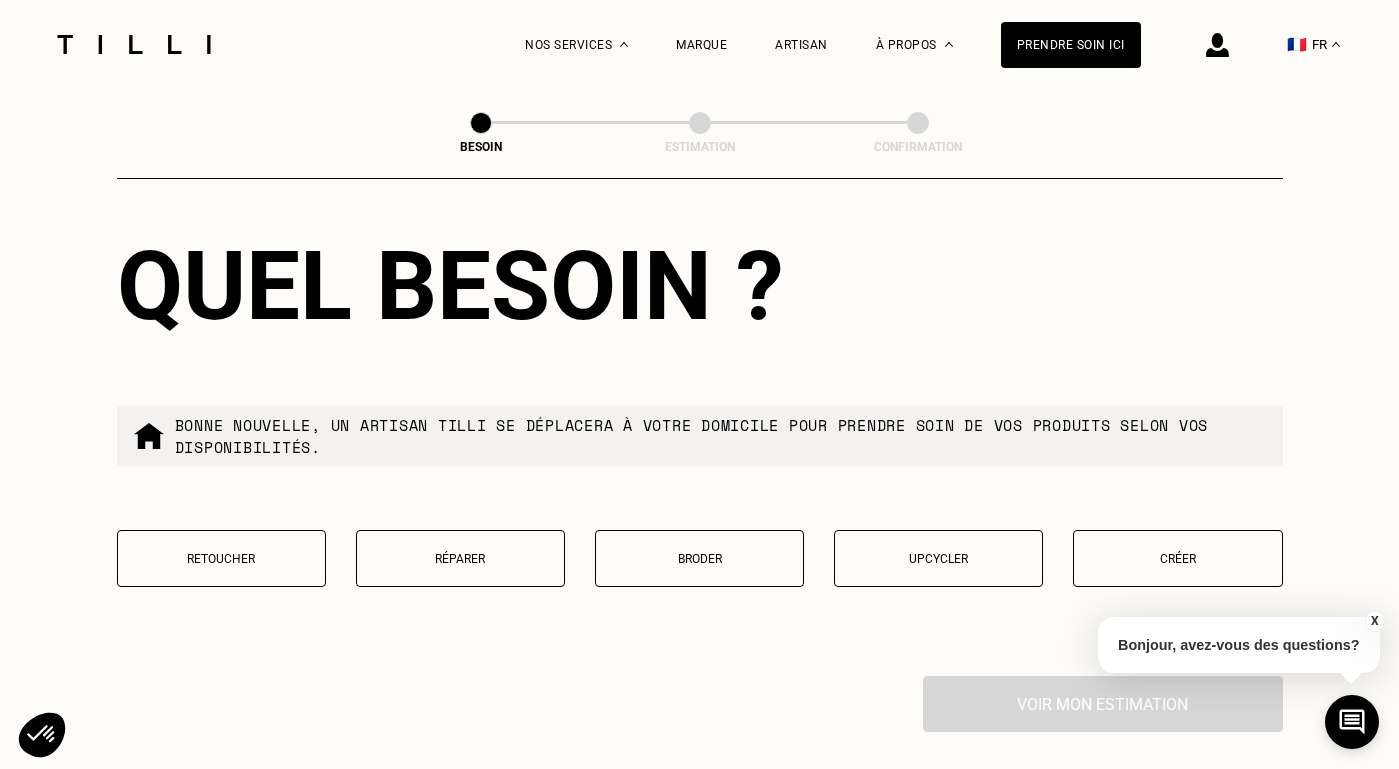 scroll, scrollTop: 1762, scrollLeft: 0, axis: vertical 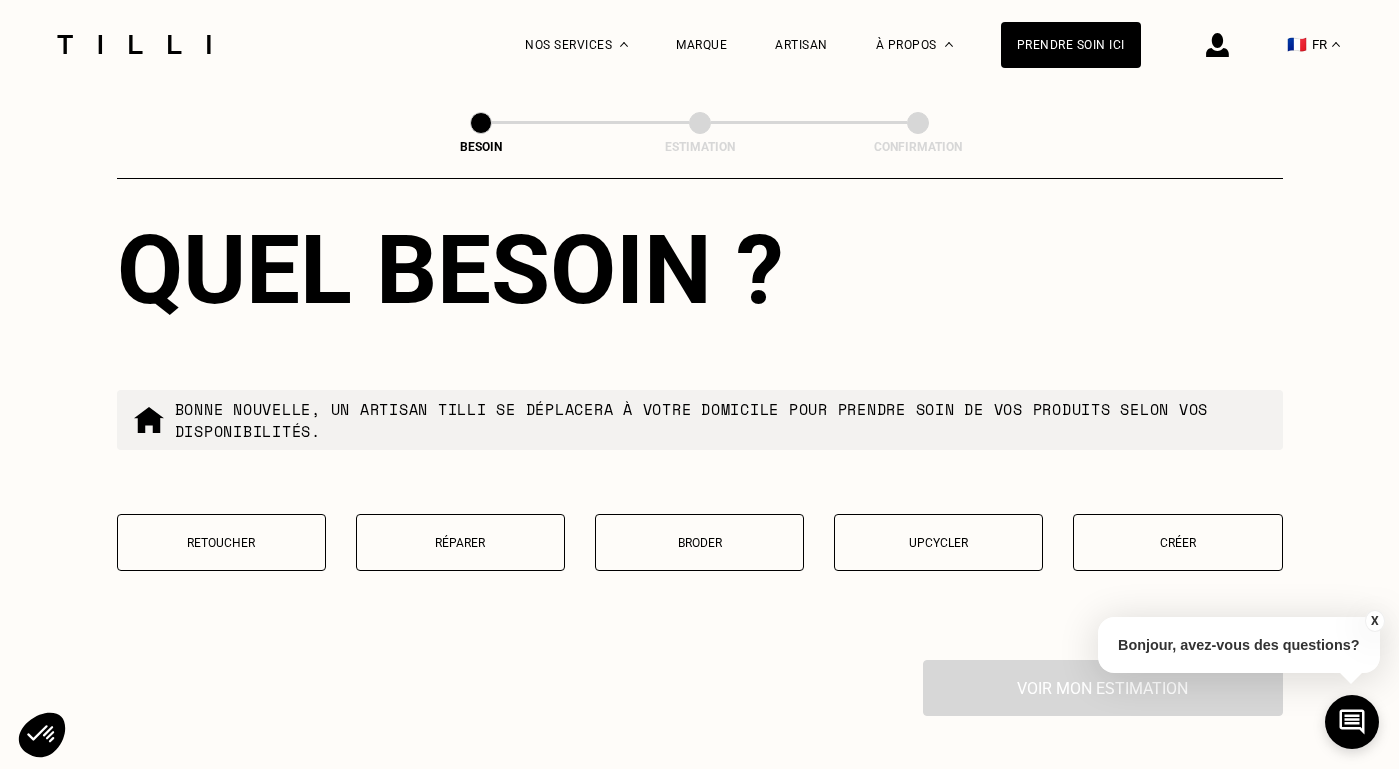 type on "75006" 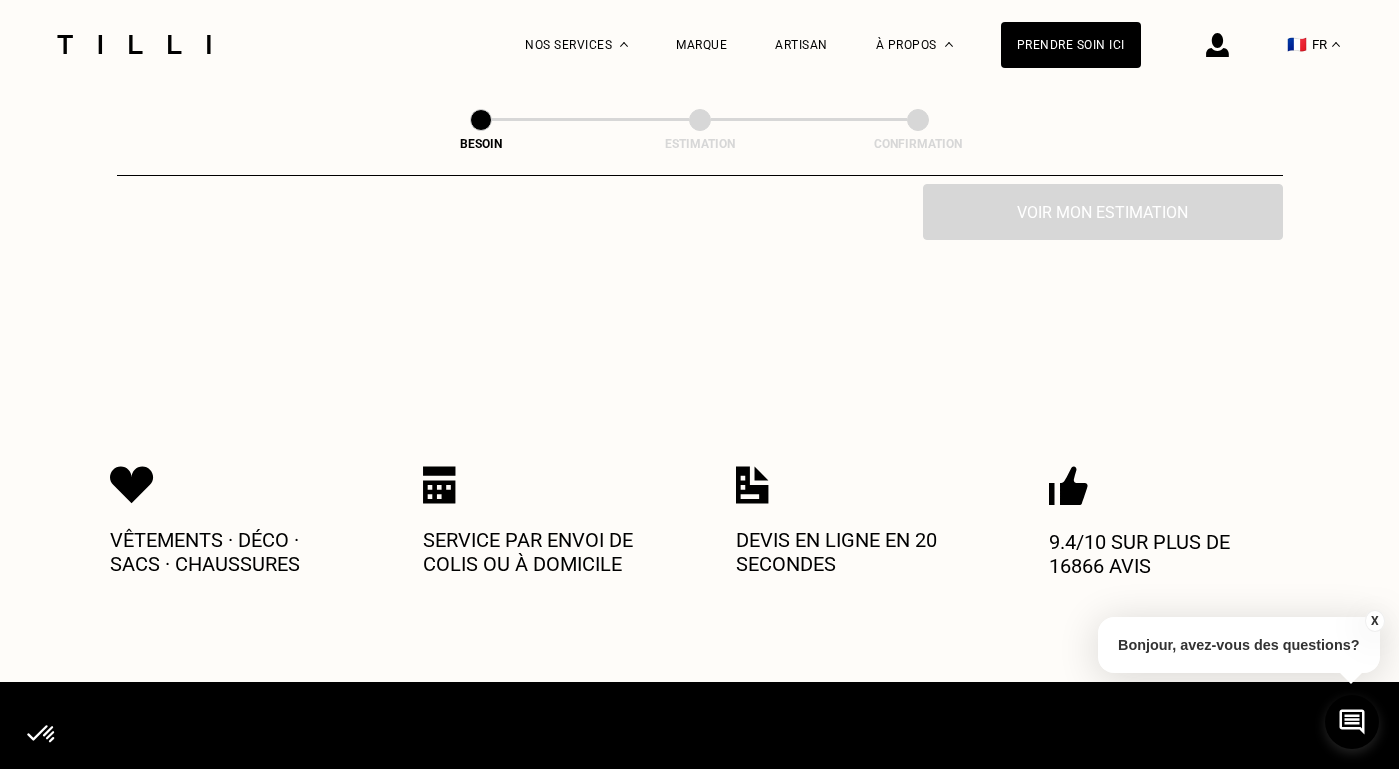 scroll, scrollTop: 2276, scrollLeft: 0, axis: vertical 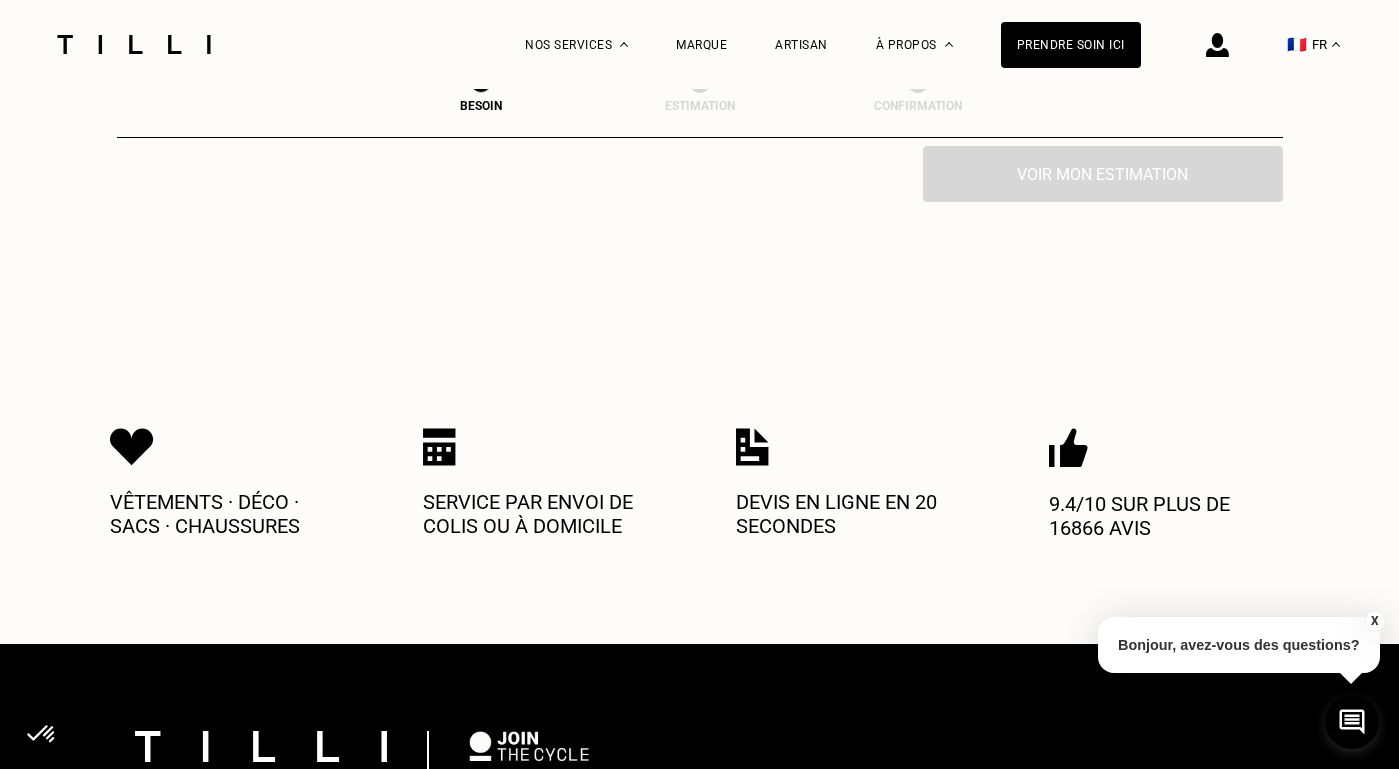 click on "Voir mon estimation" at bounding box center [700, 174] 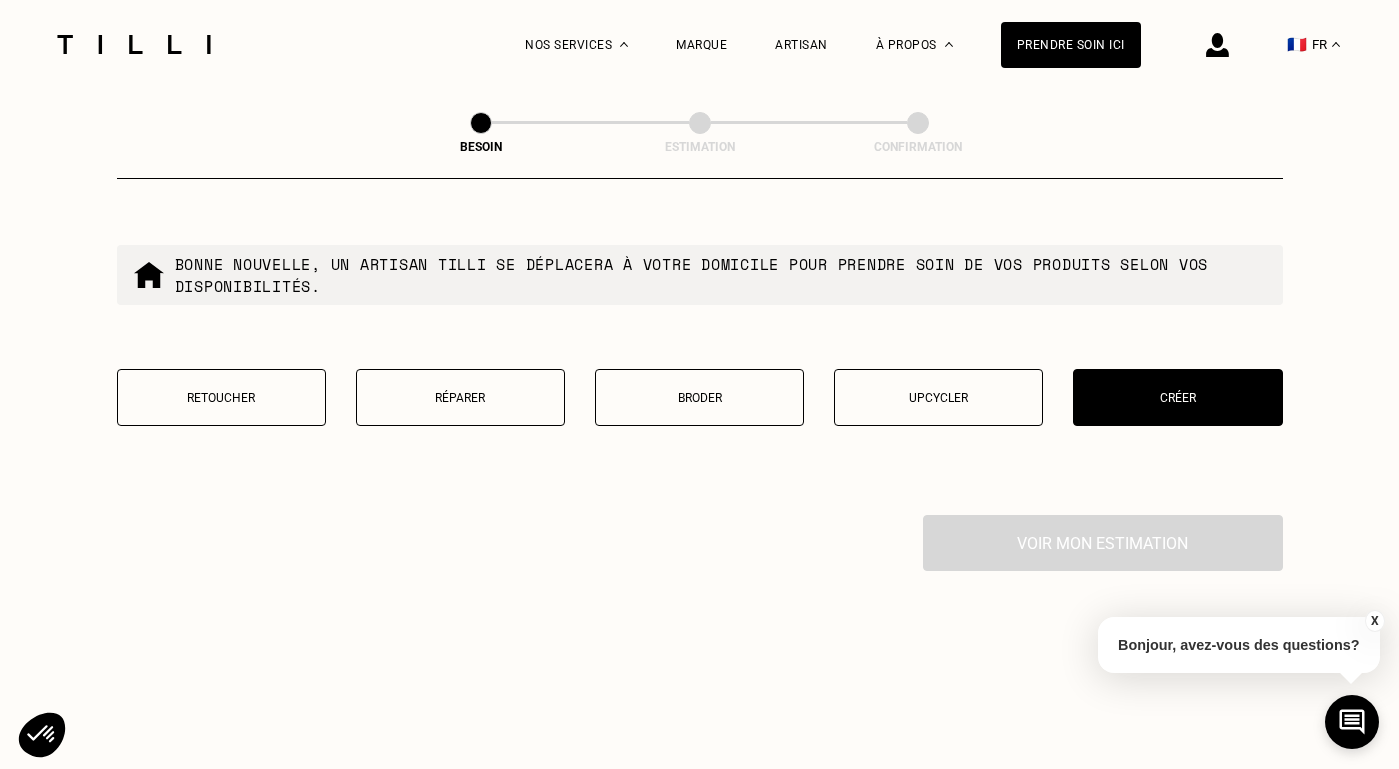 scroll, scrollTop: 1940, scrollLeft: 0, axis: vertical 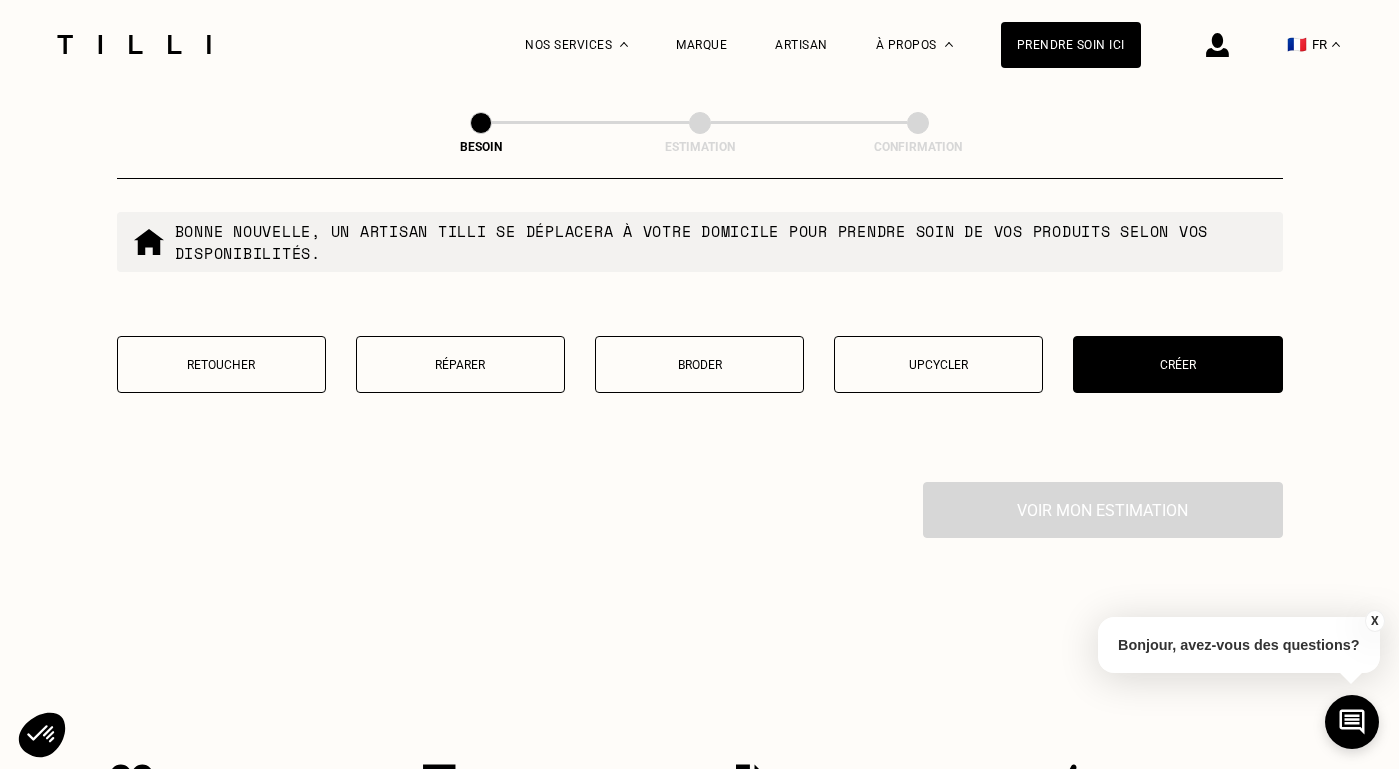 click on "Créer" at bounding box center [1177, 365] 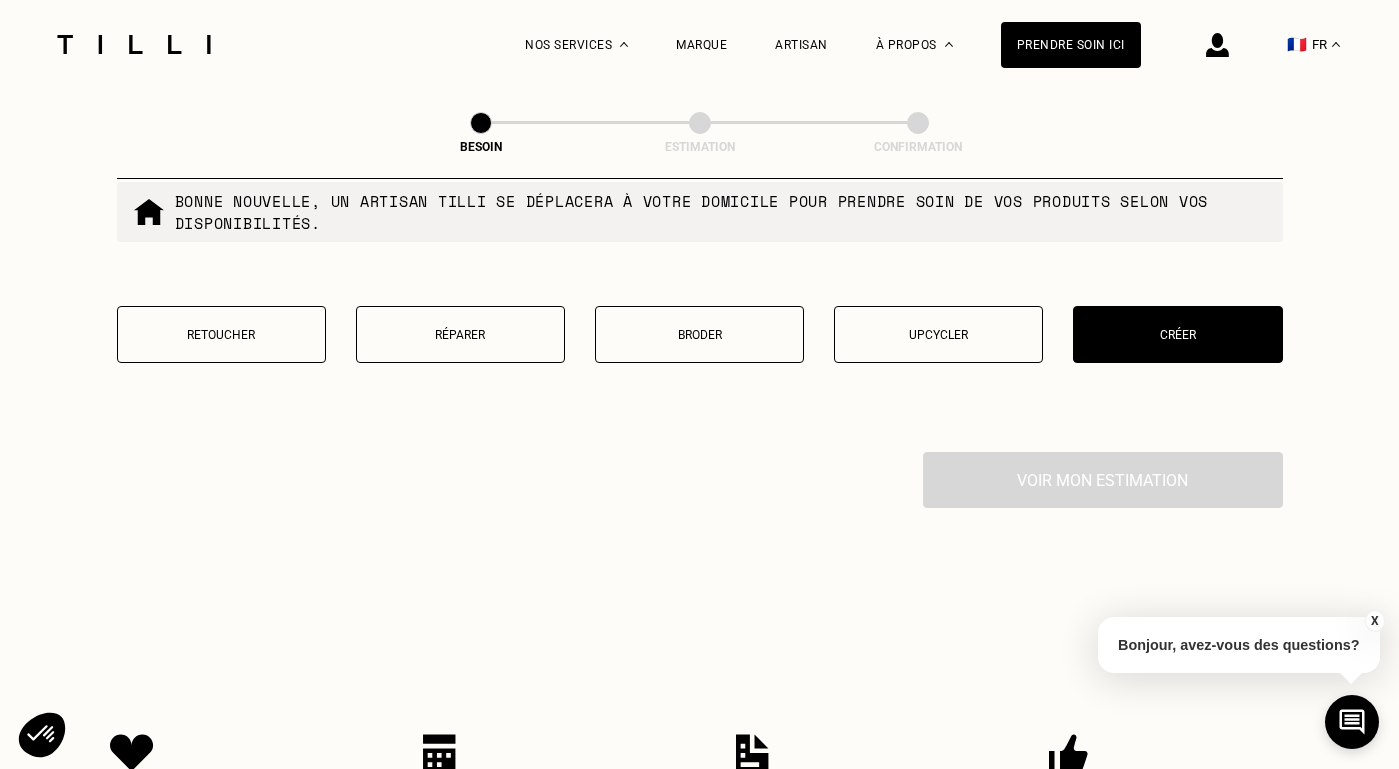 scroll, scrollTop: 1876, scrollLeft: 0, axis: vertical 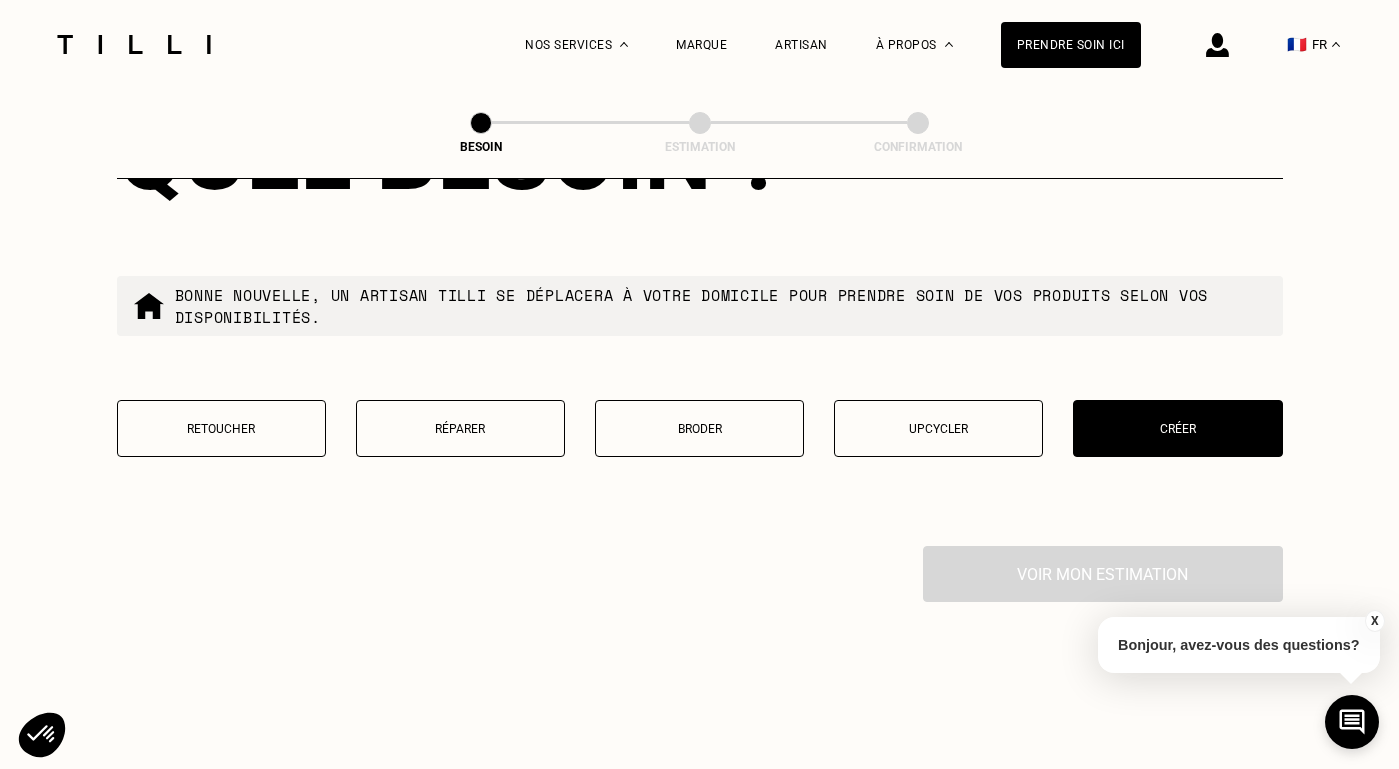 click on "Voir mon estimation" at bounding box center [700, 574] 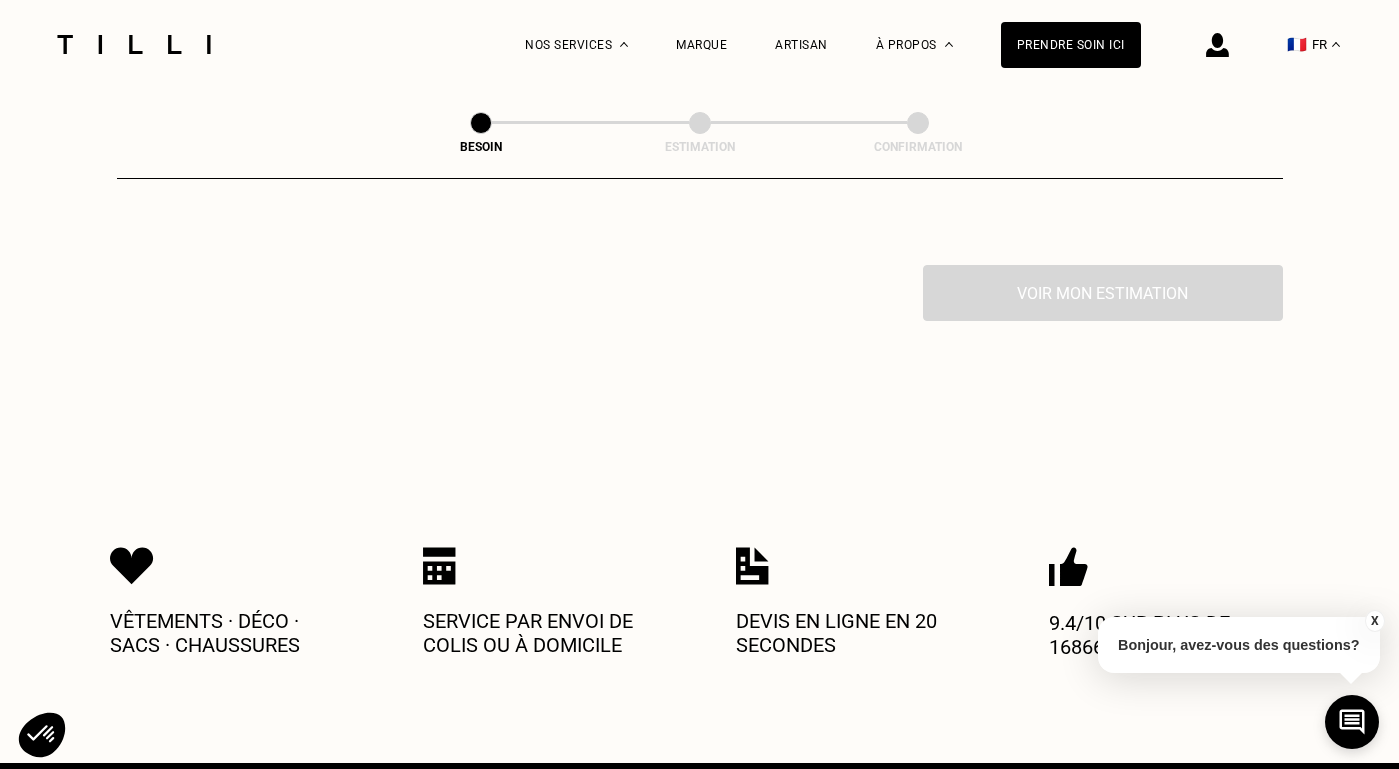 scroll, scrollTop: 2200, scrollLeft: 0, axis: vertical 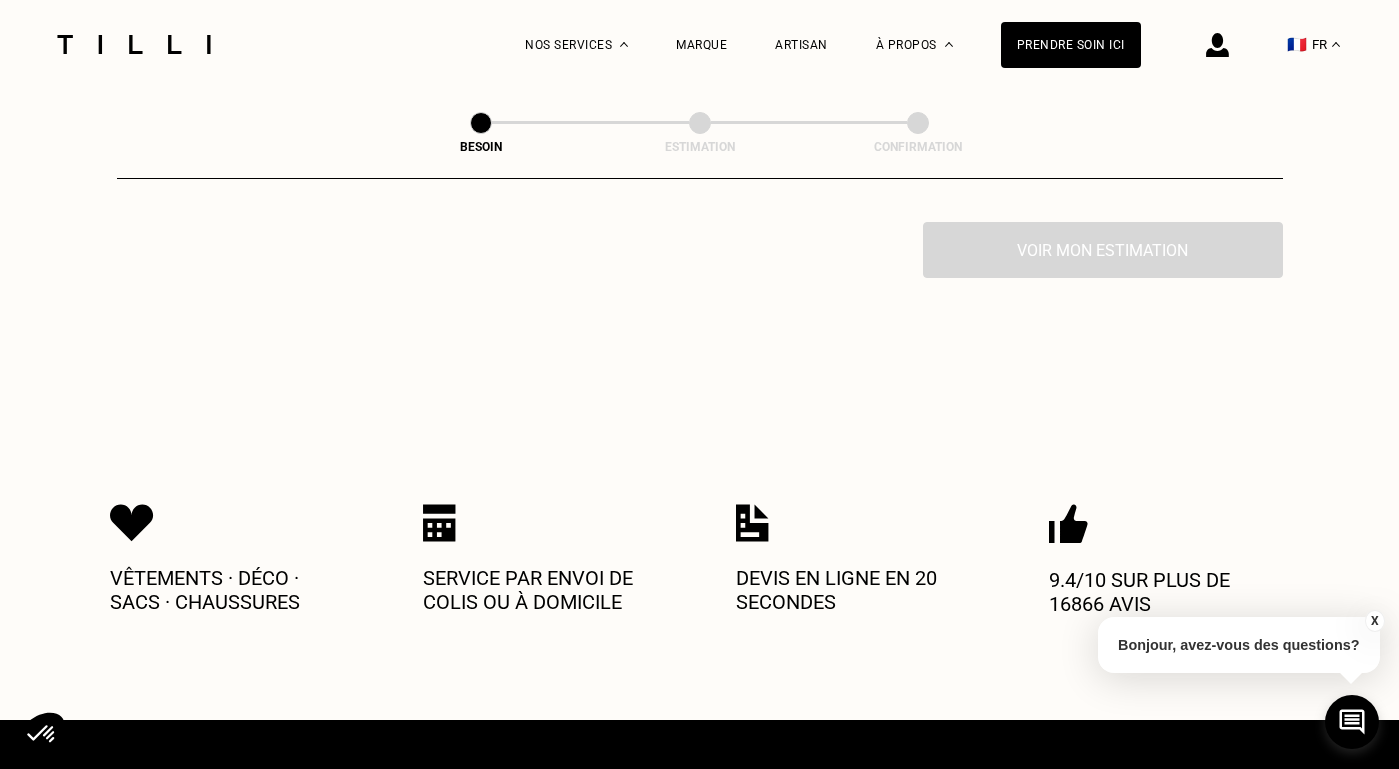 click on "Voir mon estimation" at bounding box center [700, 250] 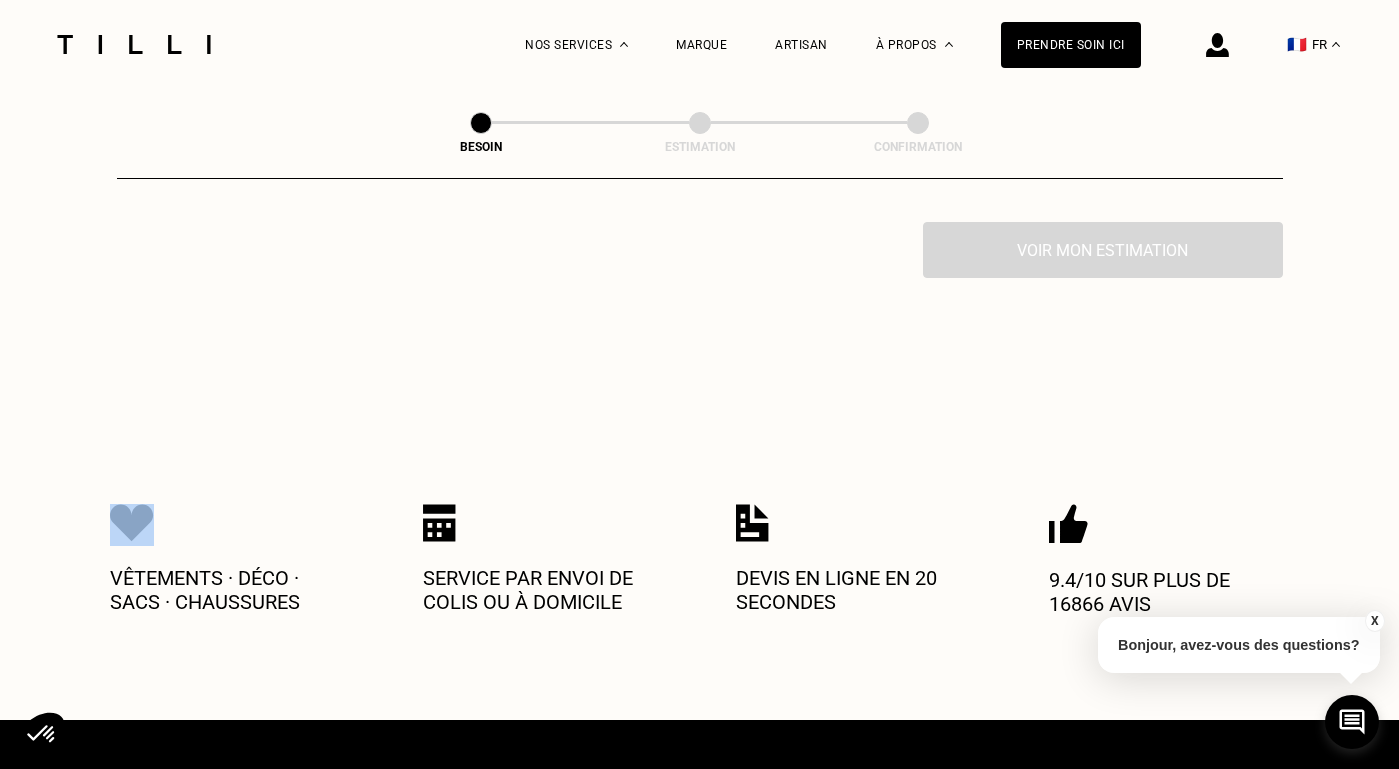click on "Voir mon estimation" at bounding box center [700, 250] 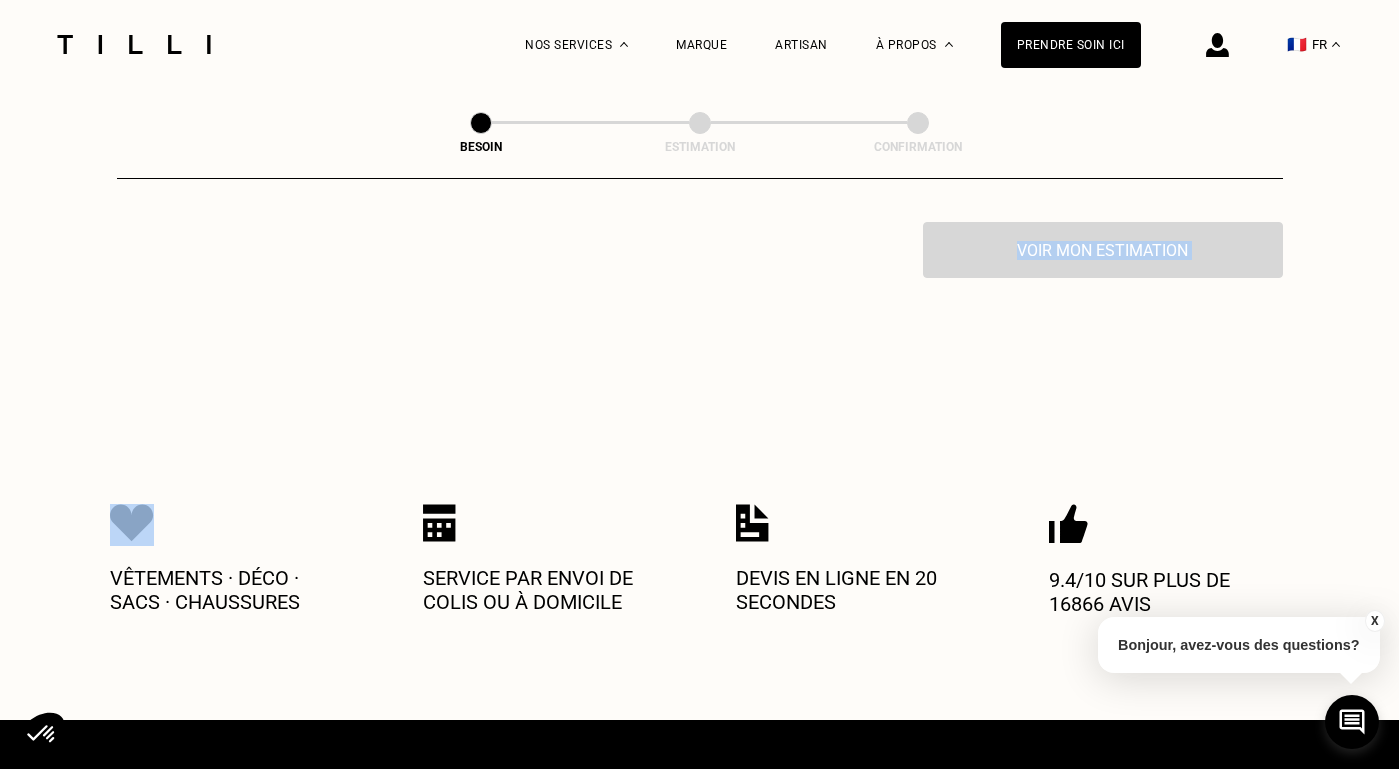 click on "Voir mon estimation" at bounding box center (700, 250) 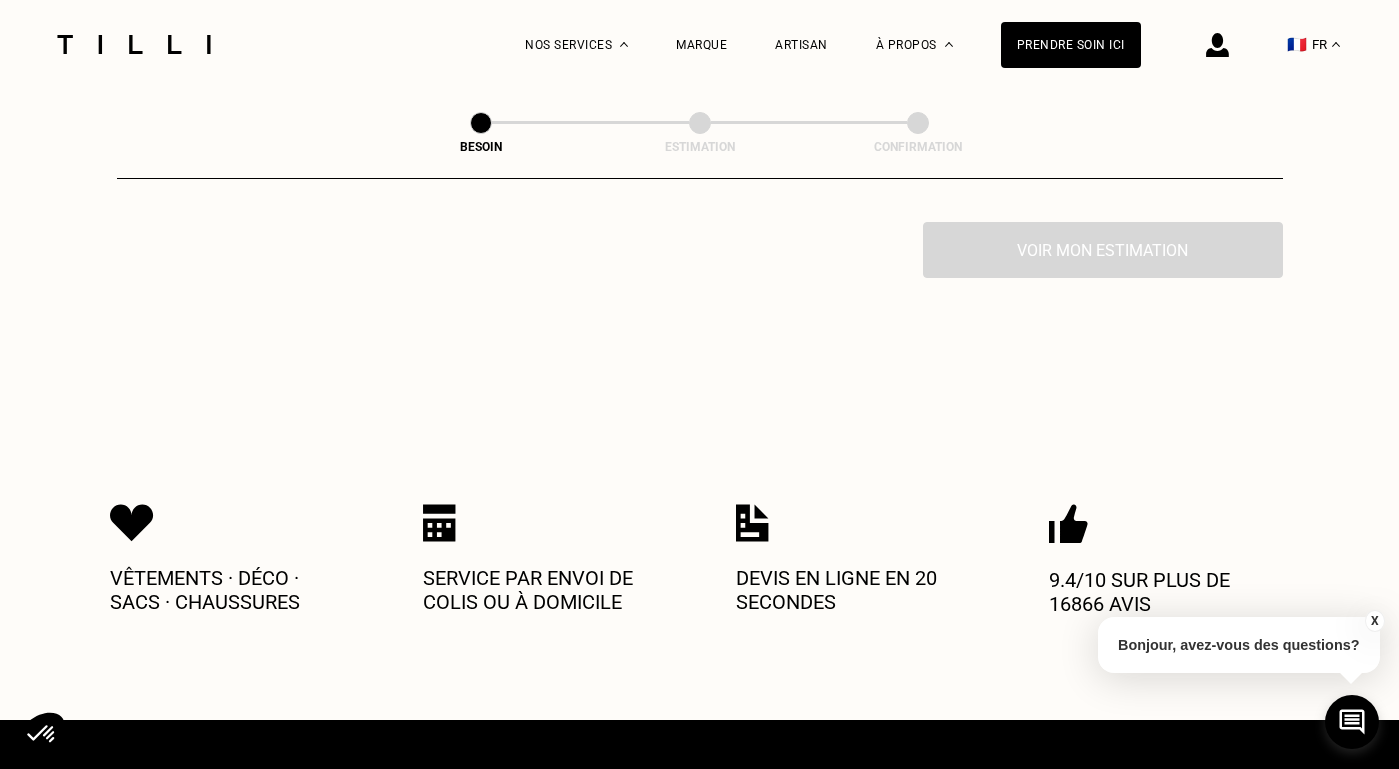 click on "Localisation Quel est votre pays ? 🇩🇪   Allemagne 🇦🇹   Autriche 🇧🇪   Belgique 🇧🇬   Bulgarie 🇨🇾   Chypre 🇭🇷   Croatie 🇩🇰   Danemark 🇪🇸   Espagne 🇪🇪   Estonie 🇫🇮   Finlande 🇫🇷   France 🇬🇷   Grèce 🇭🇺   Hongrie 🇮🇪   Irlande 🇮🇹   Italie 🇱🇻   Lettonie 🇱🇮   Liechtenstein 🇱🇹   Lituanie 🇱🇺   Luxembourg 🇲🇹   Malte 🇳🇴   Norvège 🇳🇱   Pays-Bas 🇵🇱   Pologne 🇵🇹   Portugal 🇨🇿   République tchèque 🇷🇴   Roumanie 🇬🇧   Royaume-Uni 🇸🇰   Slovaquie 🇸🇮   Slovénie 🇸🇪   Suède 🇨🇭" at bounding box center [699, -857] 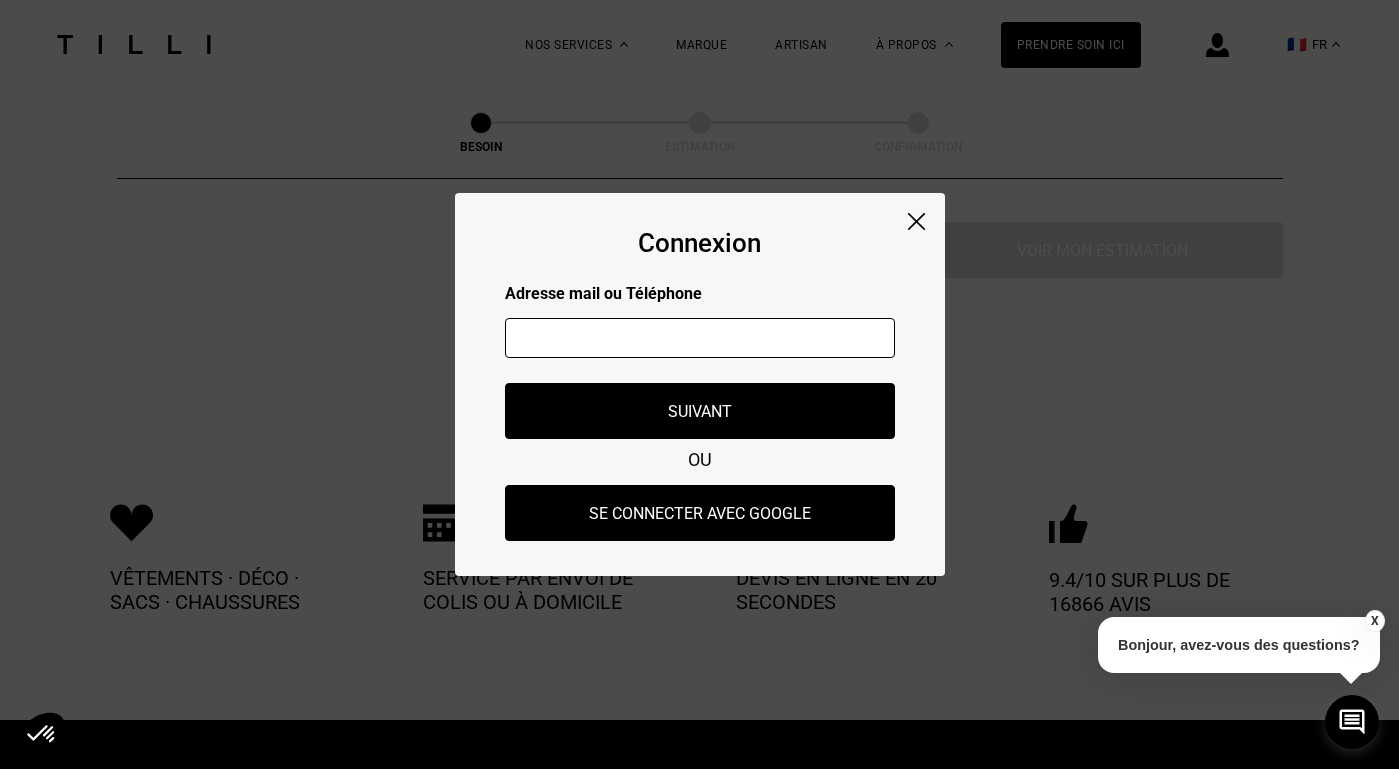 click on "Connexion Adresse mail ou Téléphone Adresse mail ou numéro de téléphone non valide Suivant OU Se connecter avec Google" at bounding box center (700, 384) 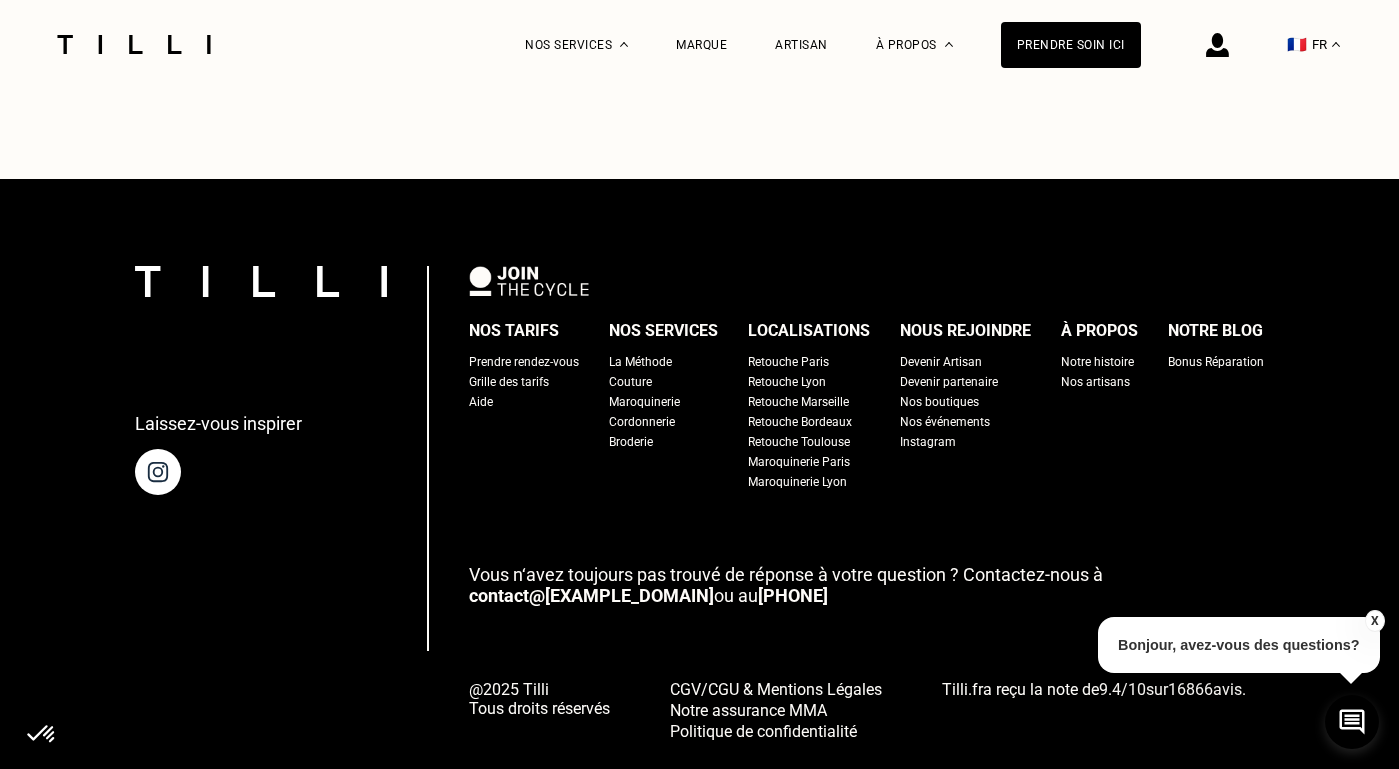 scroll, scrollTop: 2801, scrollLeft: 0, axis: vertical 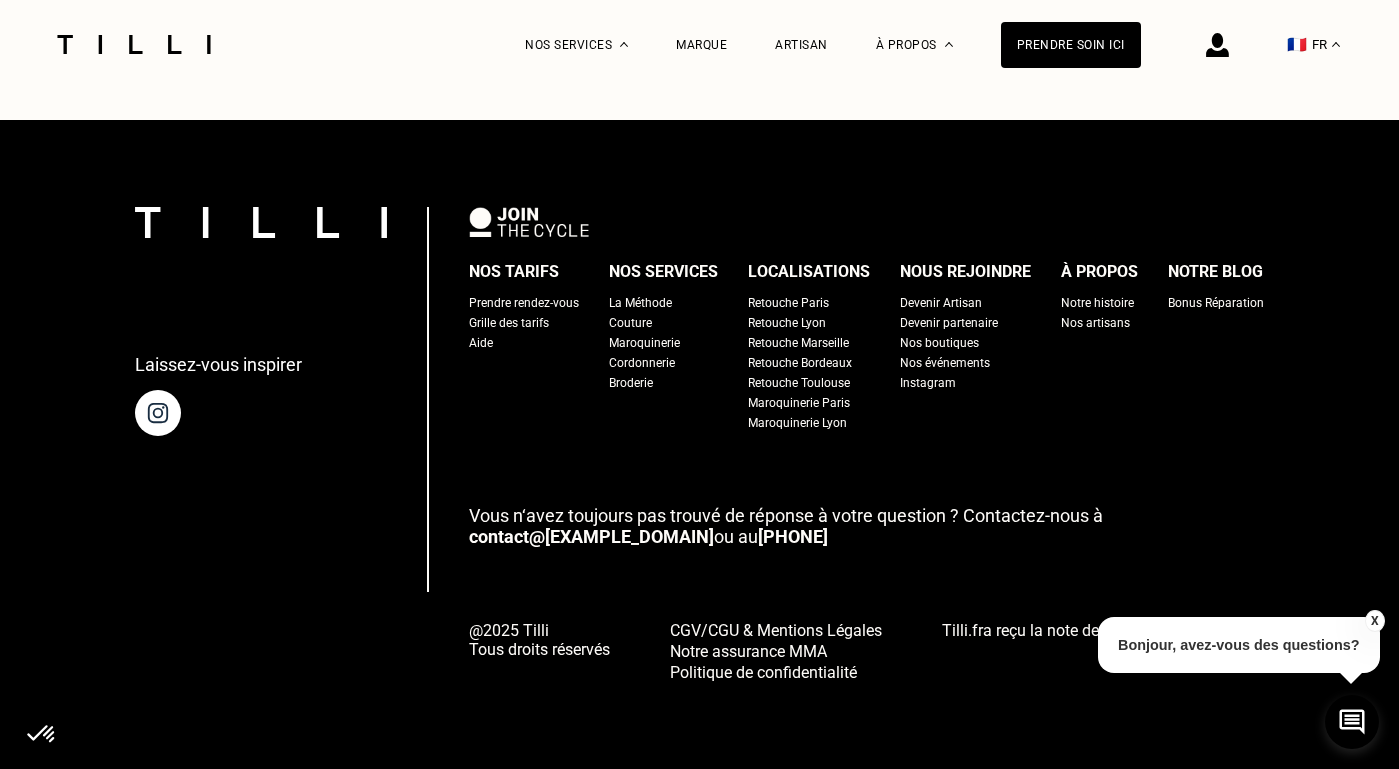 click on "Prendre rendez-vous" at bounding box center (524, 303) 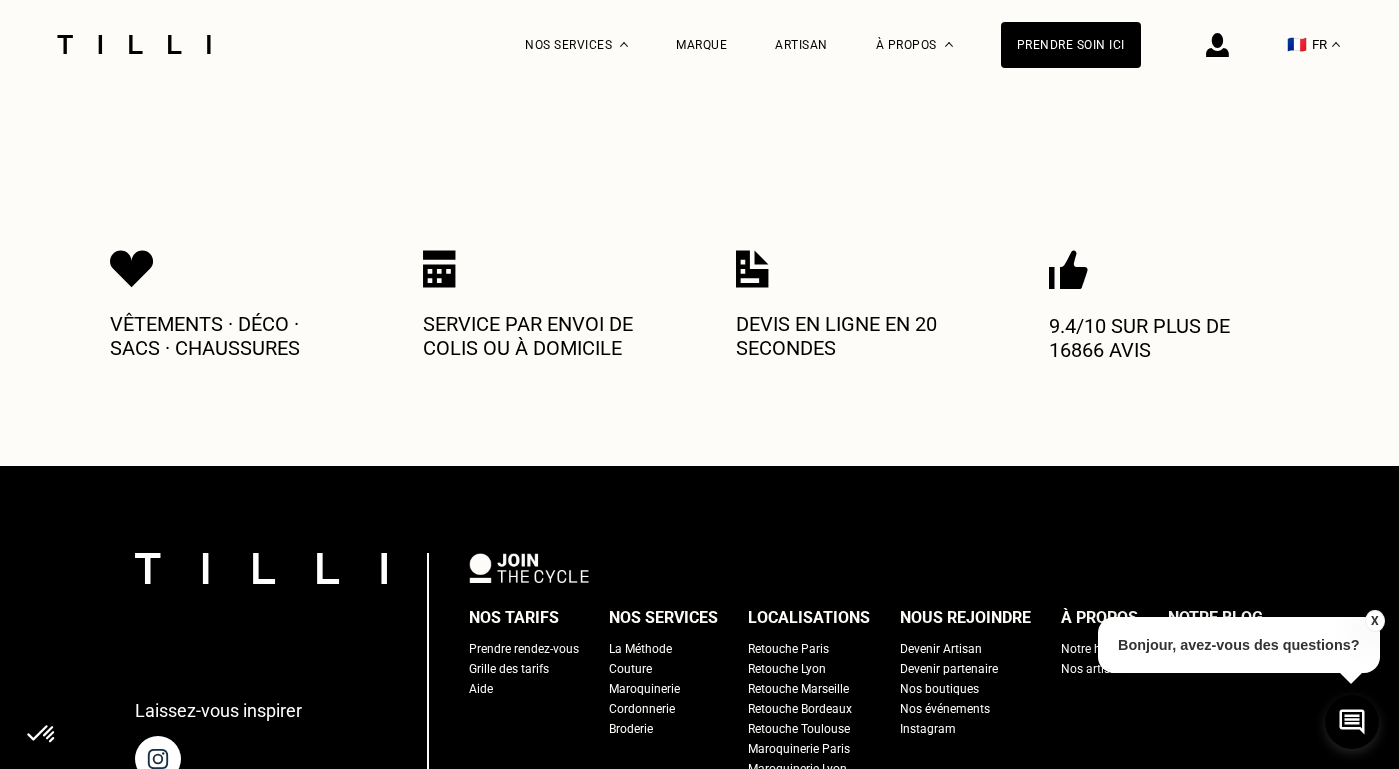 scroll, scrollTop: 2462, scrollLeft: 0, axis: vertical 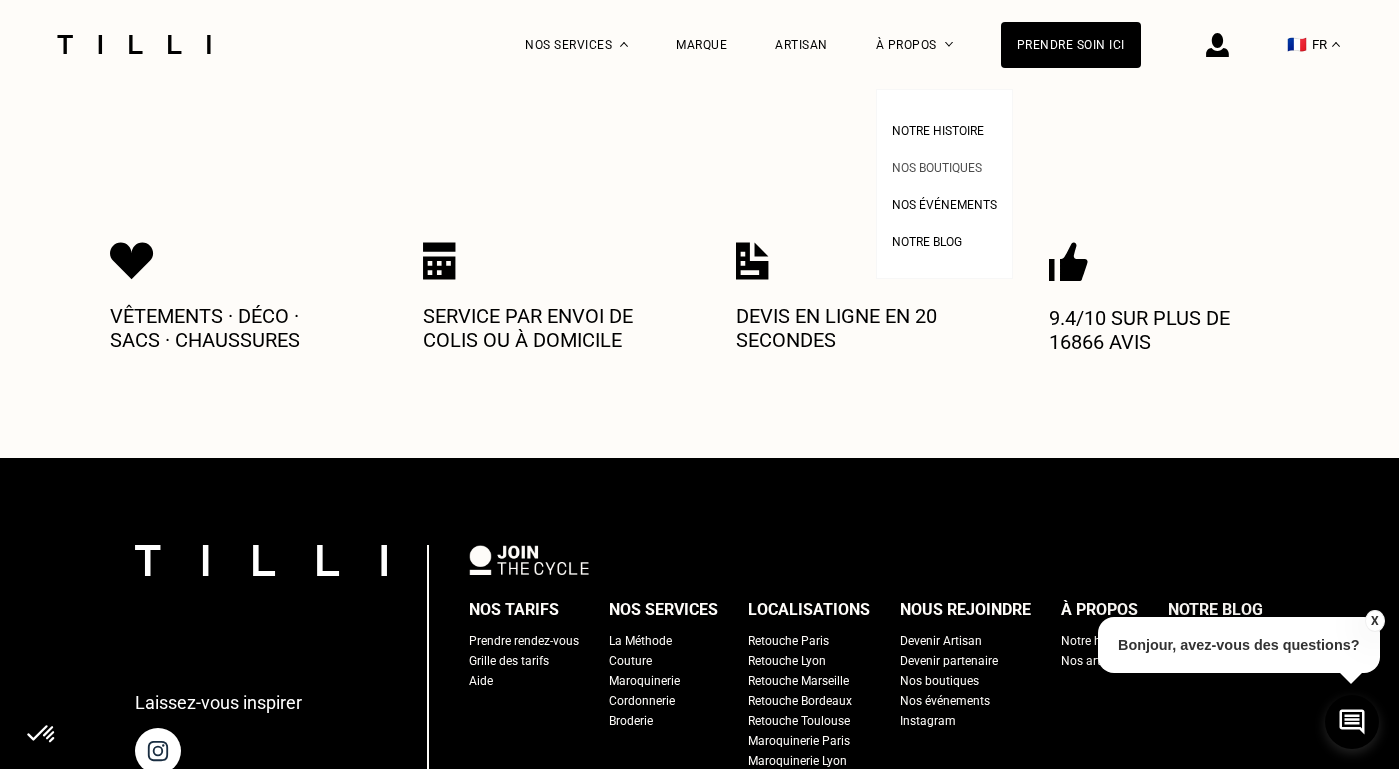 click on "Nos boutiques" at bounding box center [937, 168] 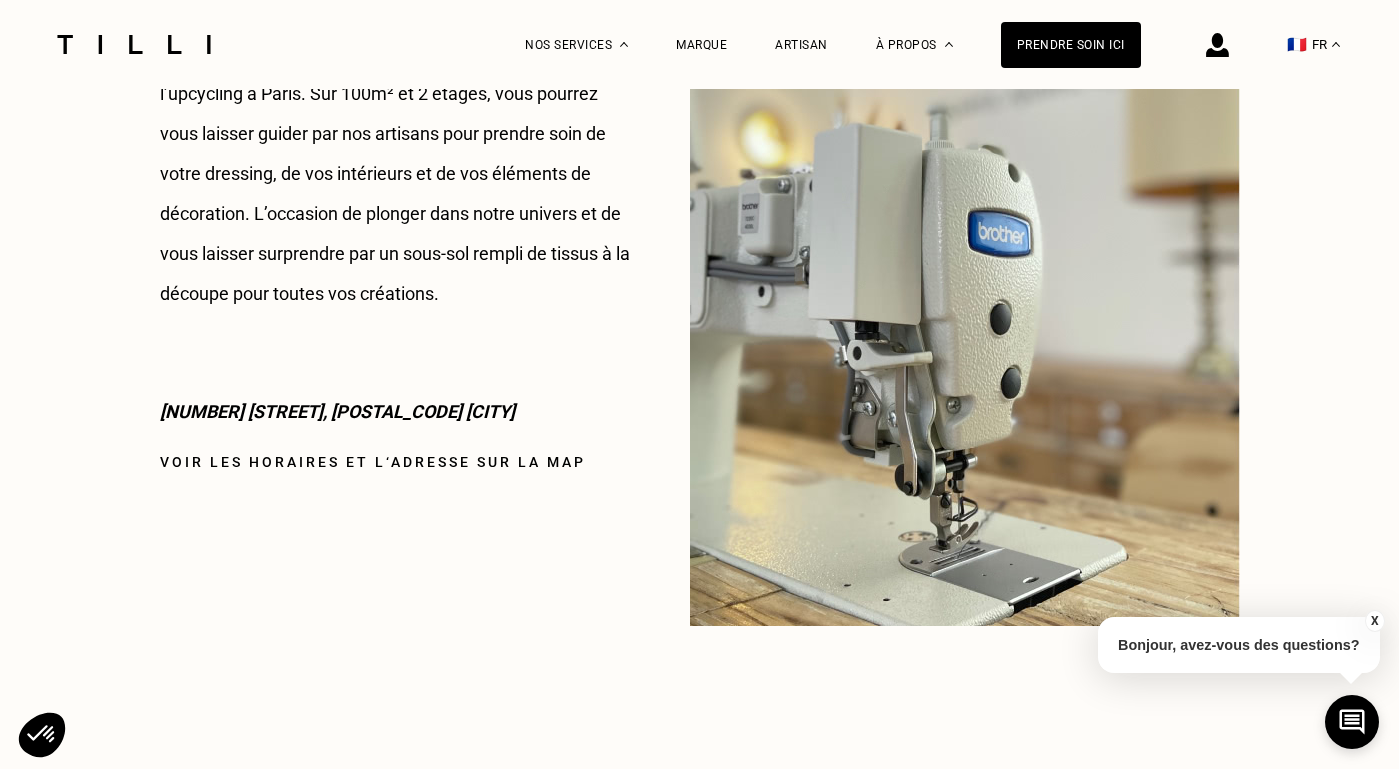 scroll, scrollTop: 2367, scrollLeft: 0, axis: vertical 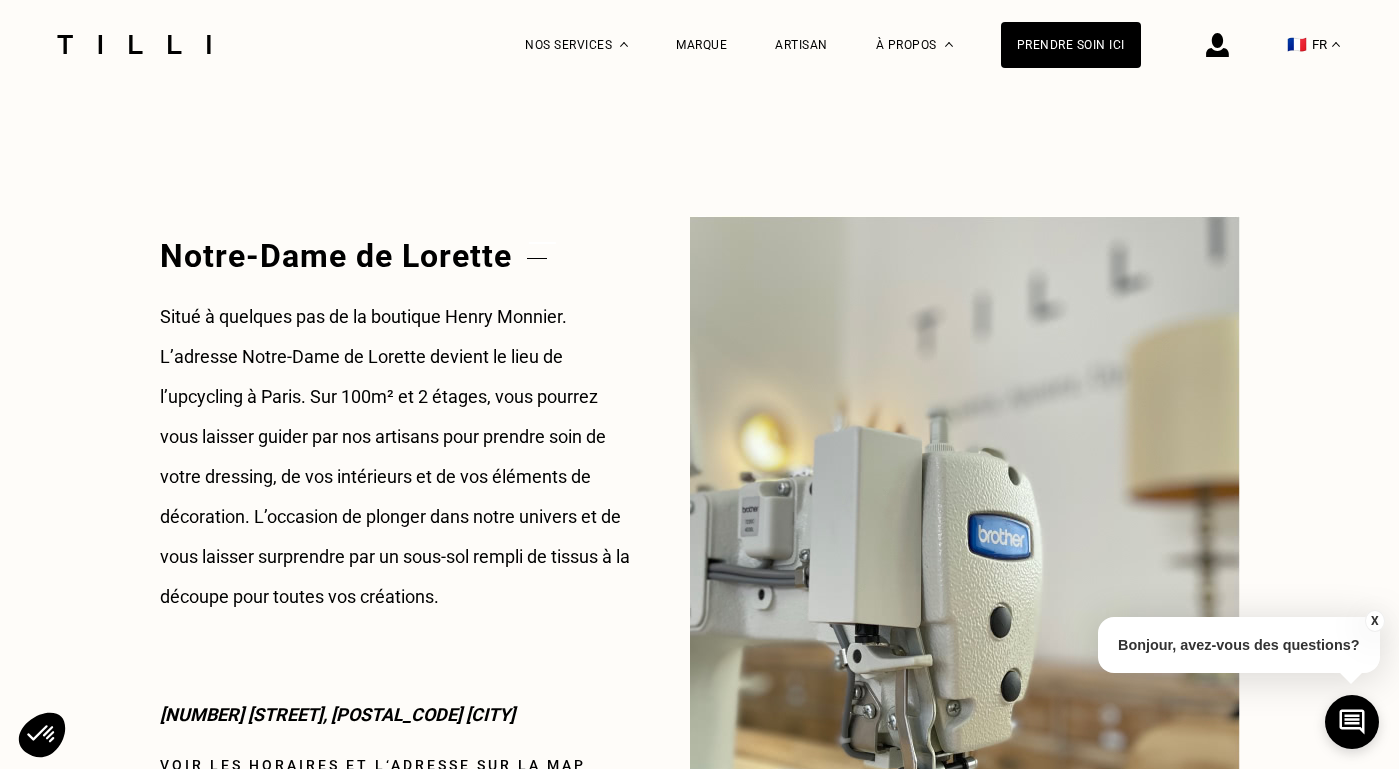 click at bounding box center (965, 572) 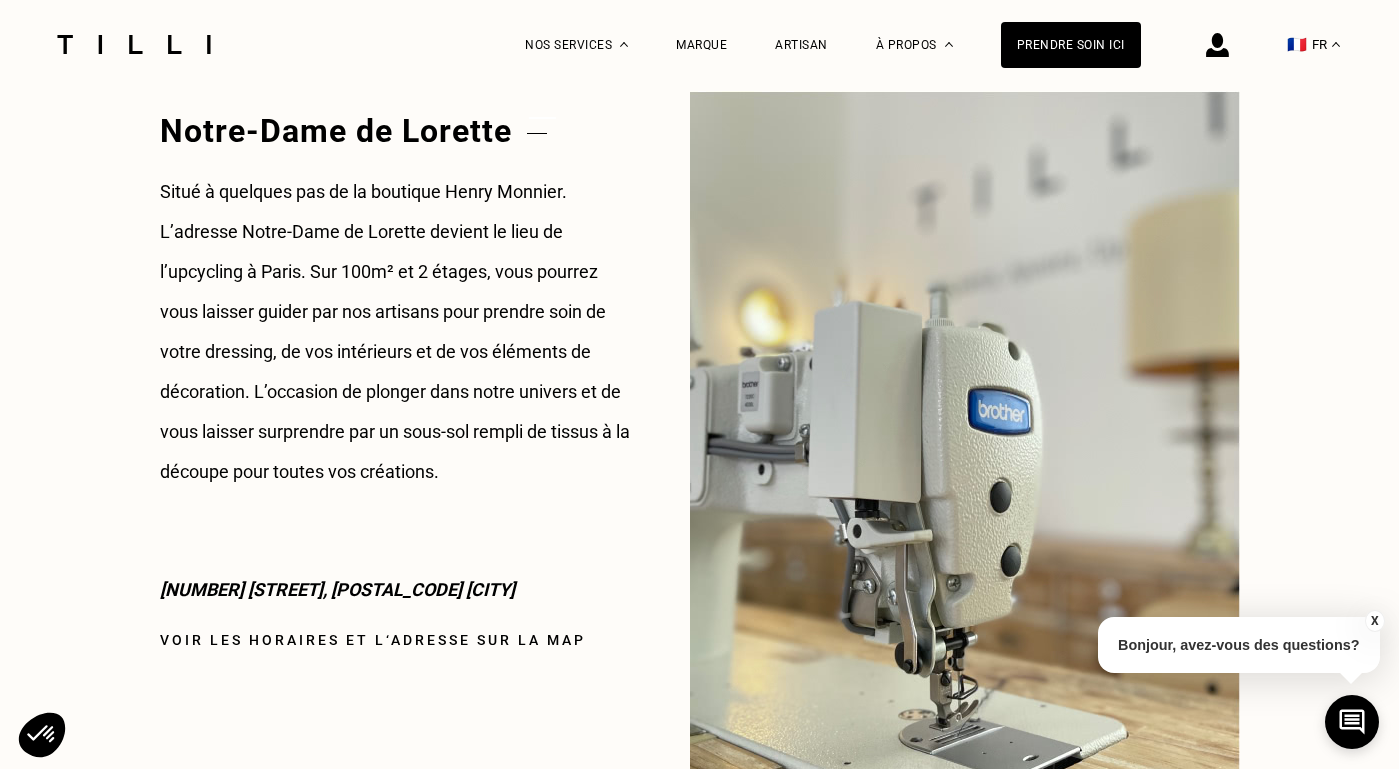 scroll, scrollTop: 2513, scrollLeft: 0, axis: vertical 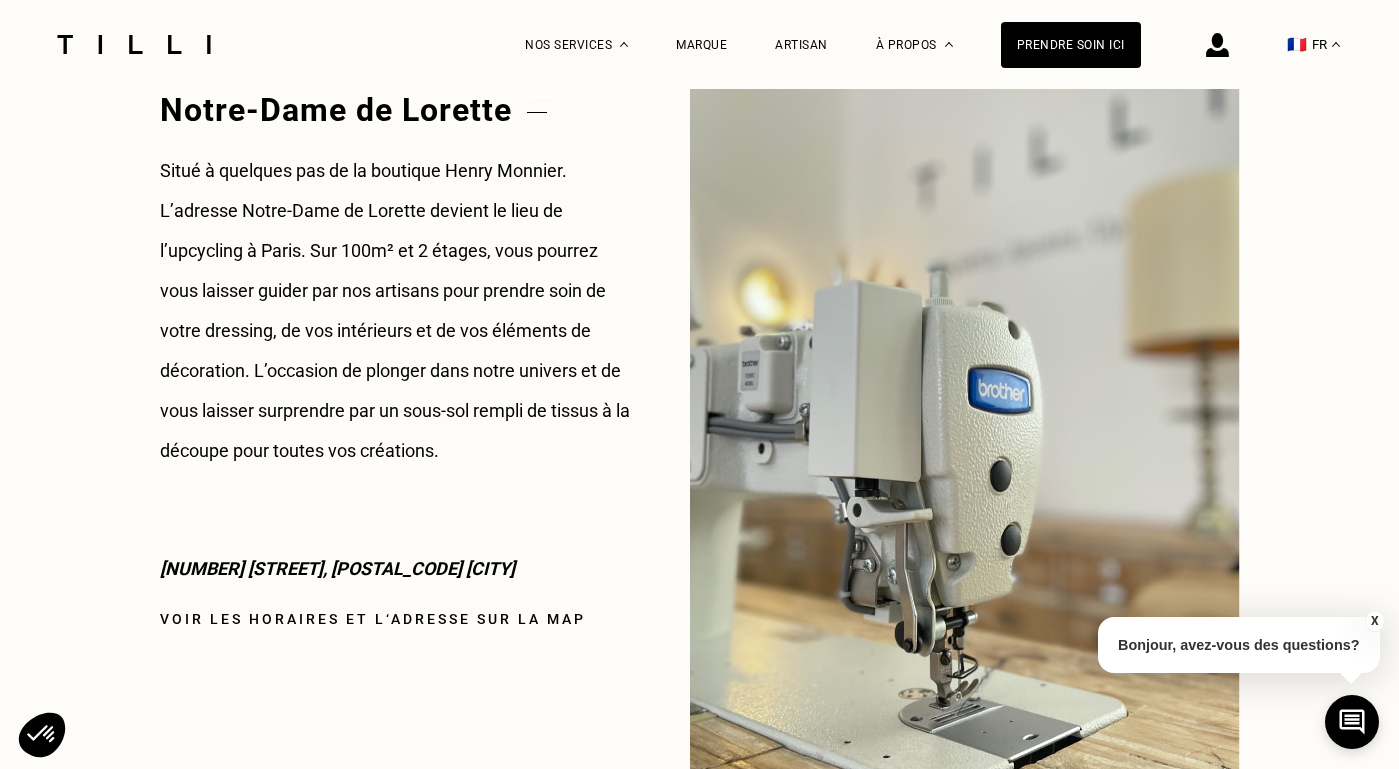click on "Voir les horaires et l‘adresse sur la map" at bounding box center (373, 619) 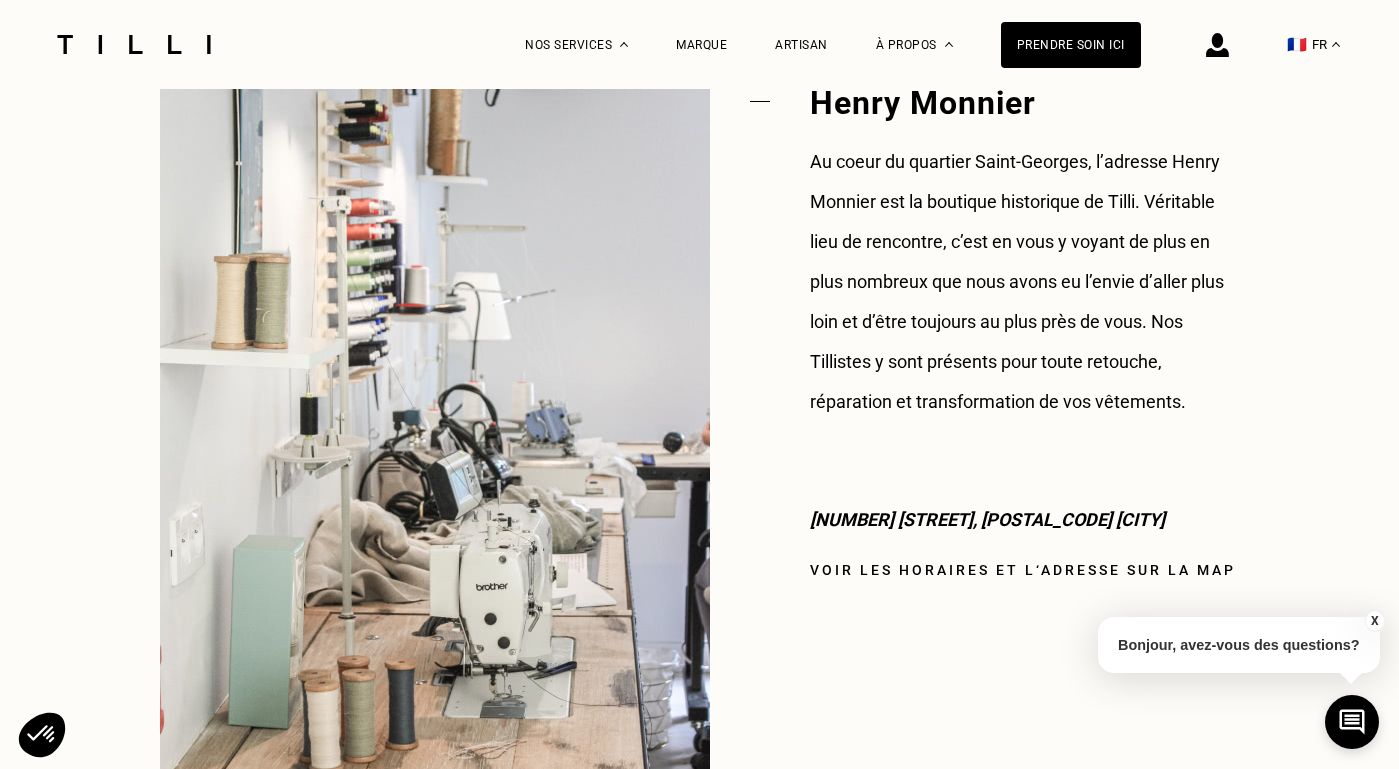 scroll, scrollTop: 1610, scrollLeft: 0, axis: vertical 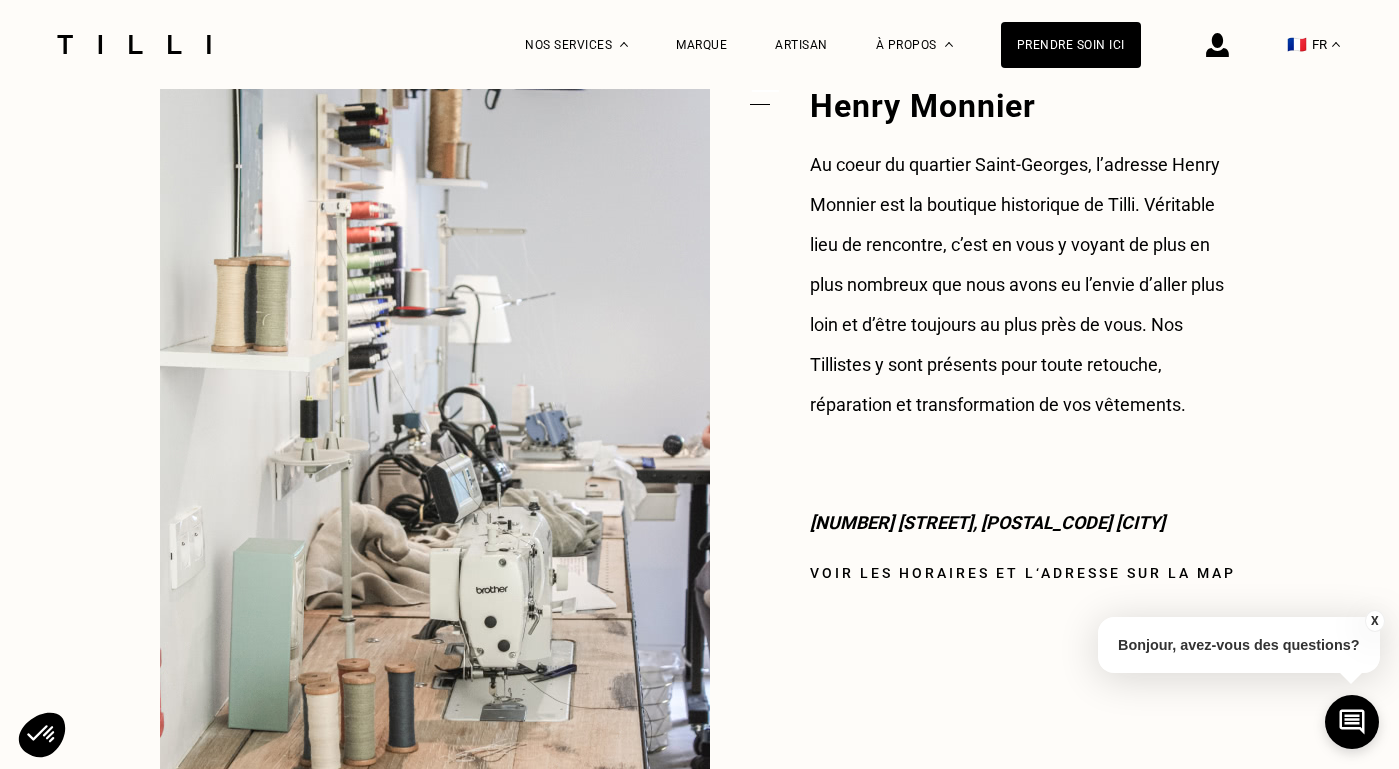 click on "Voir les horaires et l‘adresse sur la map" at bounding box center [1023, 573] 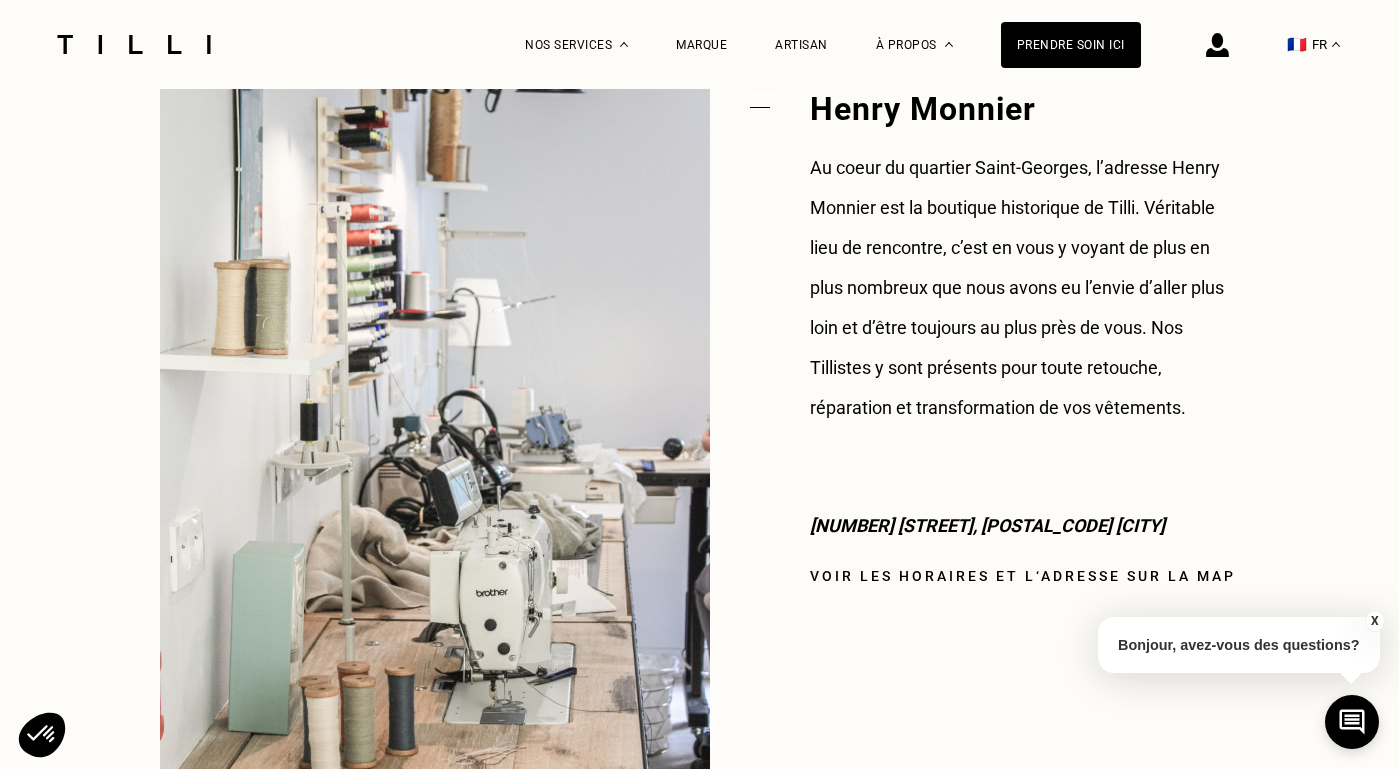 scroll, scrollTop: 1590, scrollLeft: 0, axis: vertical 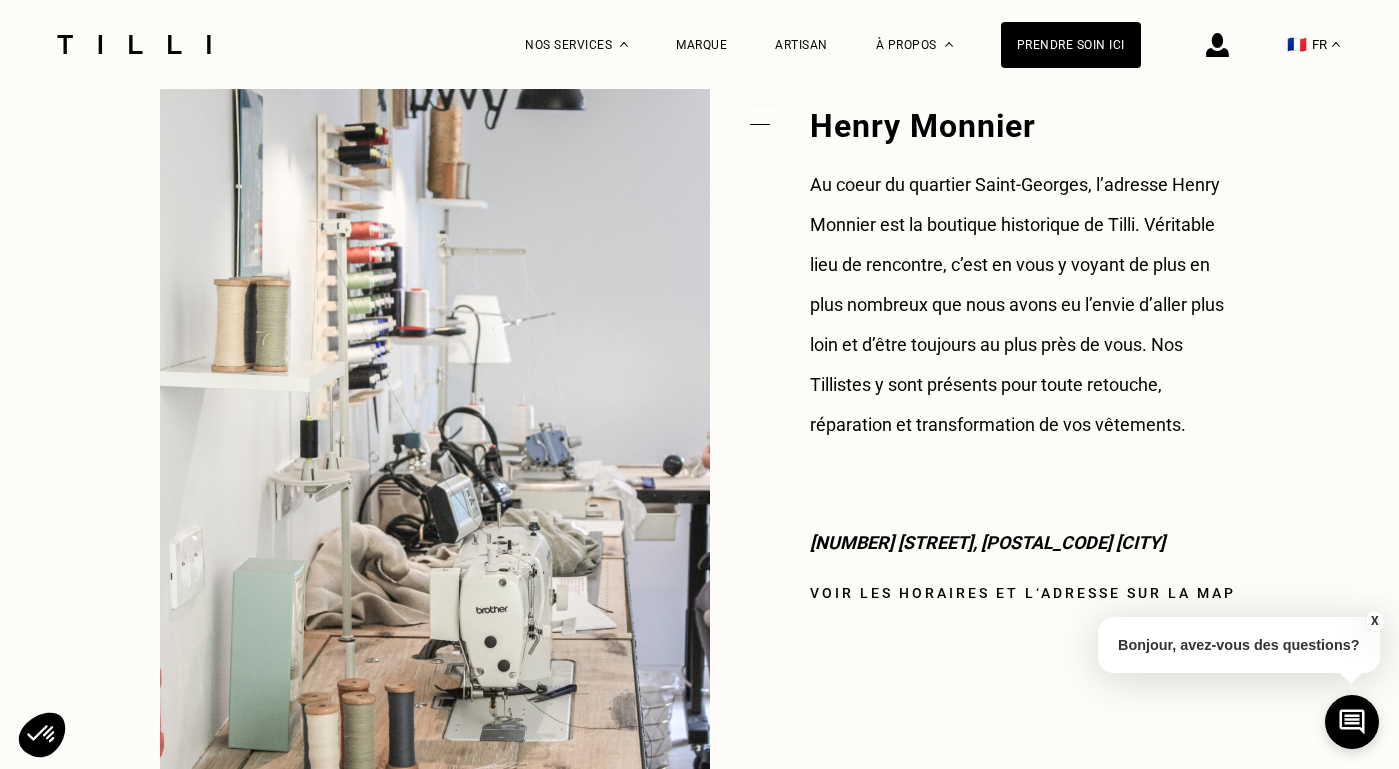 click on "Bonjour, avez-vous des questions?" at bounding box center [1239, 645] 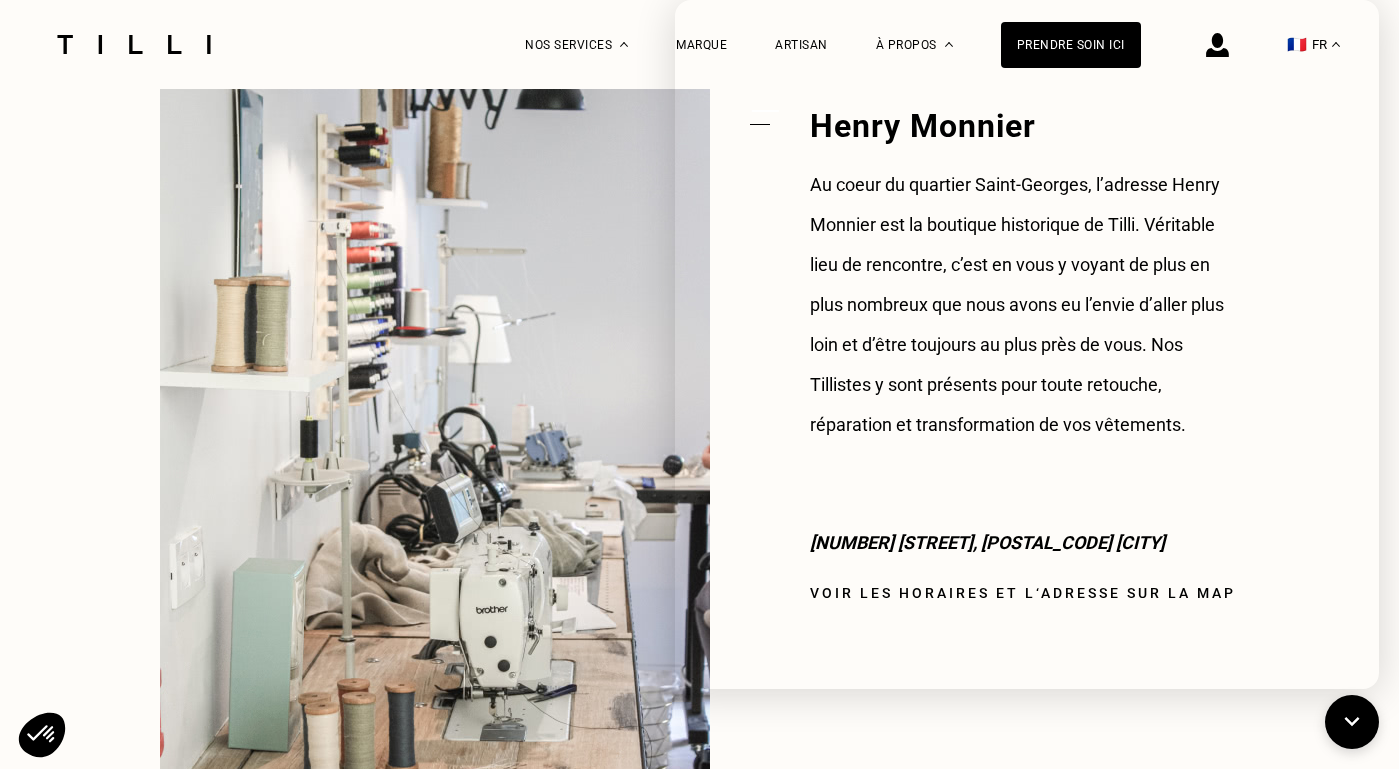 click at bounding box center (435, 439) 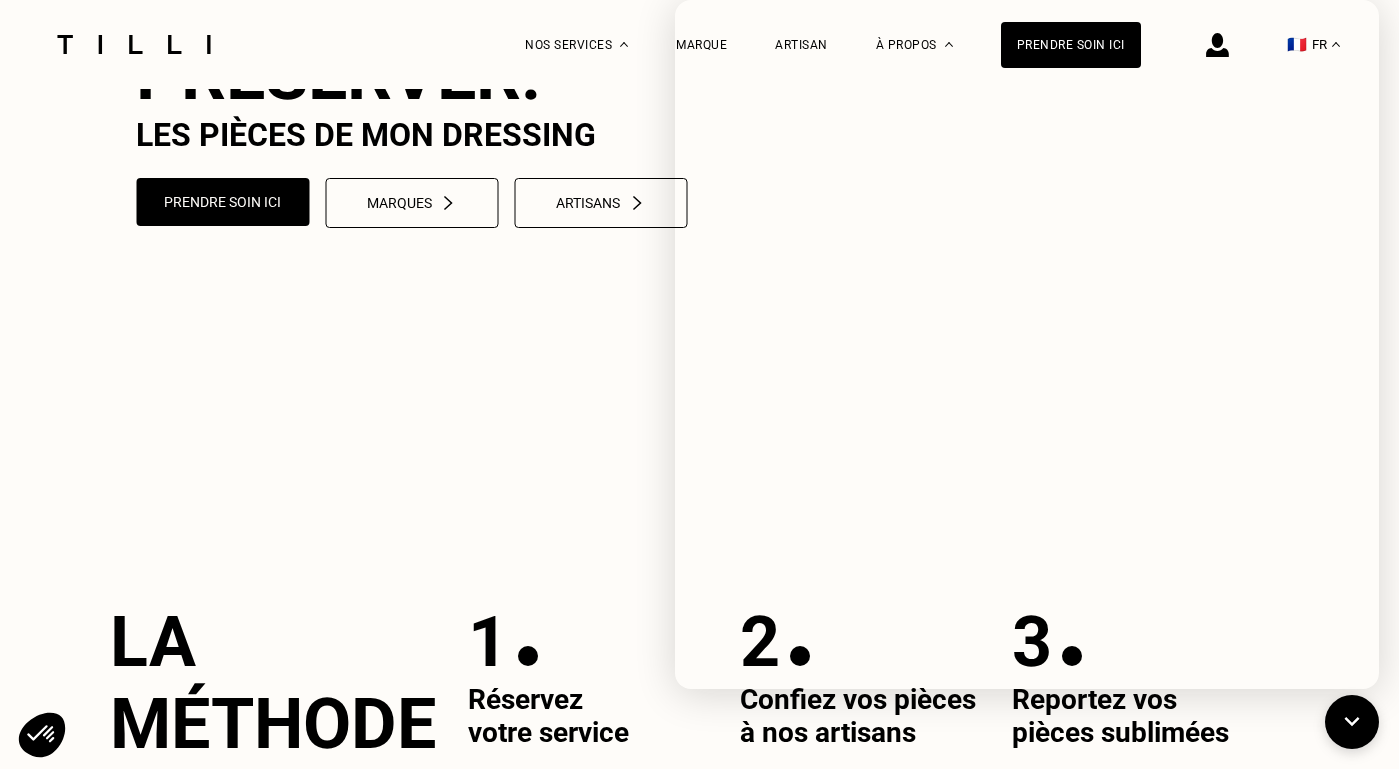 scroll, scrollTop: 221, scrollLeft: 0, axis: vertical 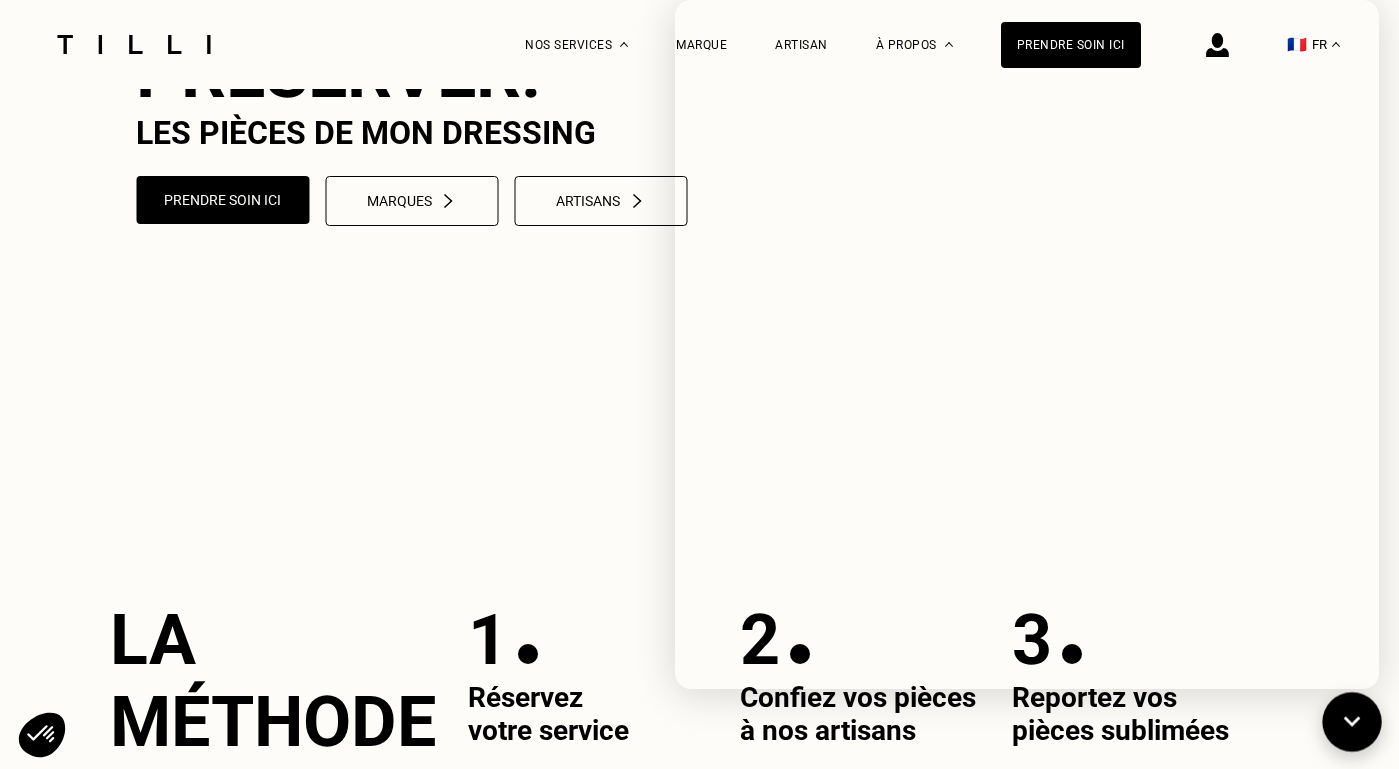 click 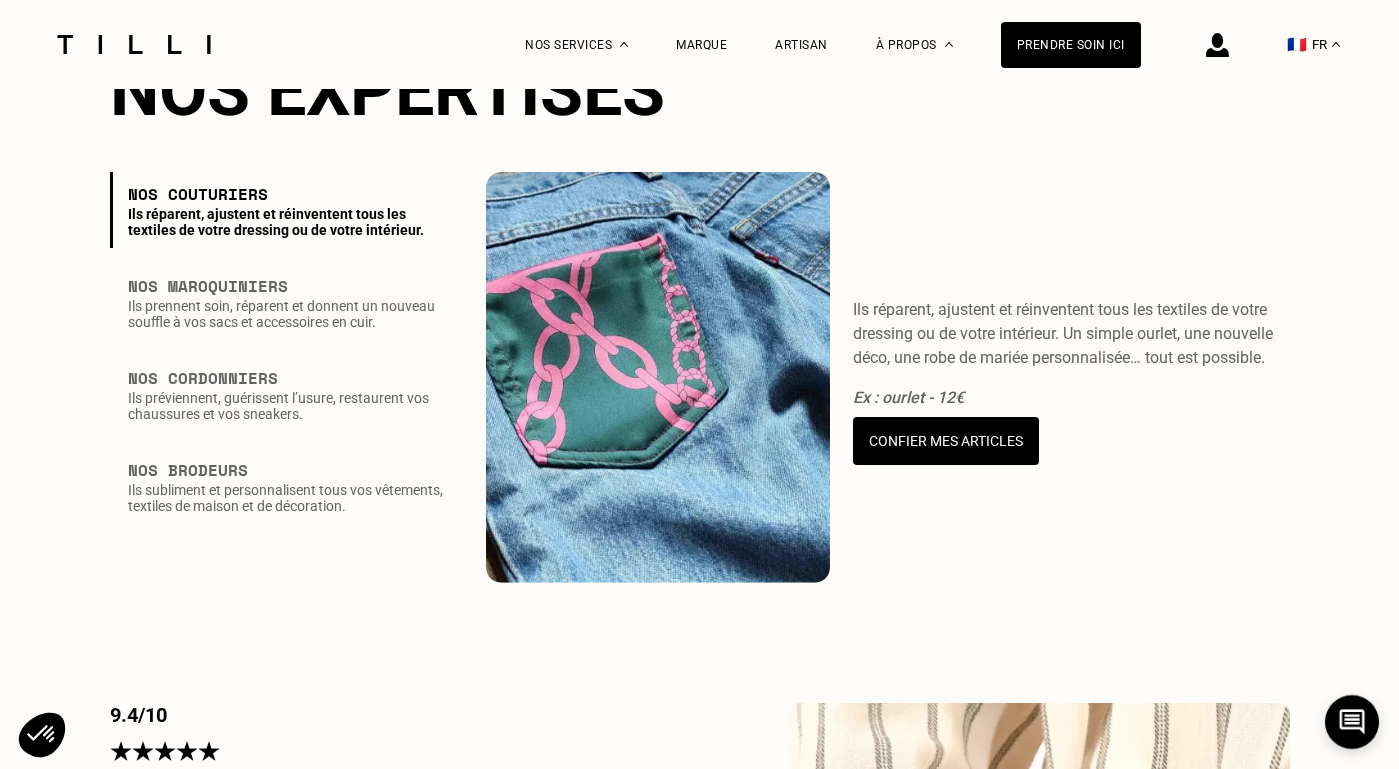 scroll, scrollTop: 2315, scrollLeft: 0, axis: vertical 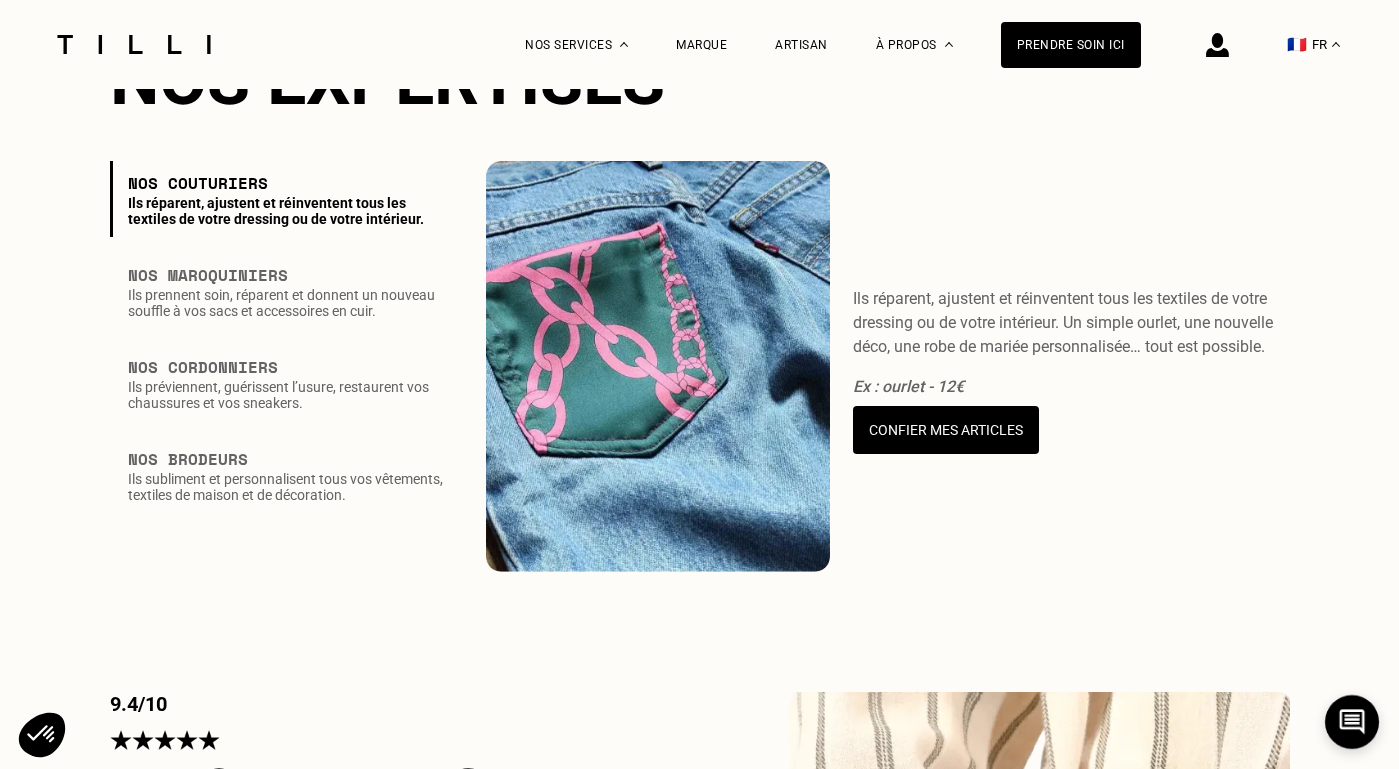 click on "Ils réparent, ajustent et réinventent tous les textiles de votre dressing ou de votre intérieur." at bounding box center [288, 211] 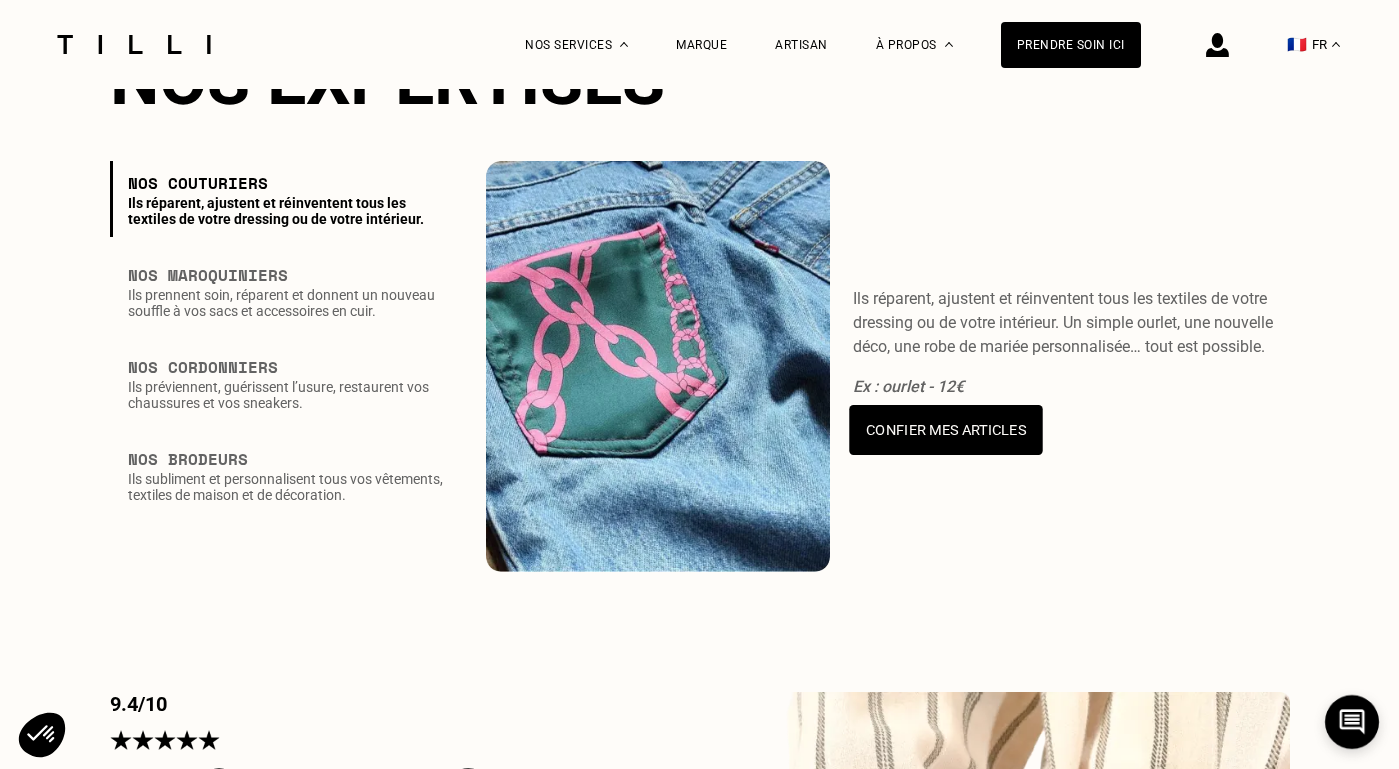 click on "Confier mes articles" at bounding box center (945, 430) 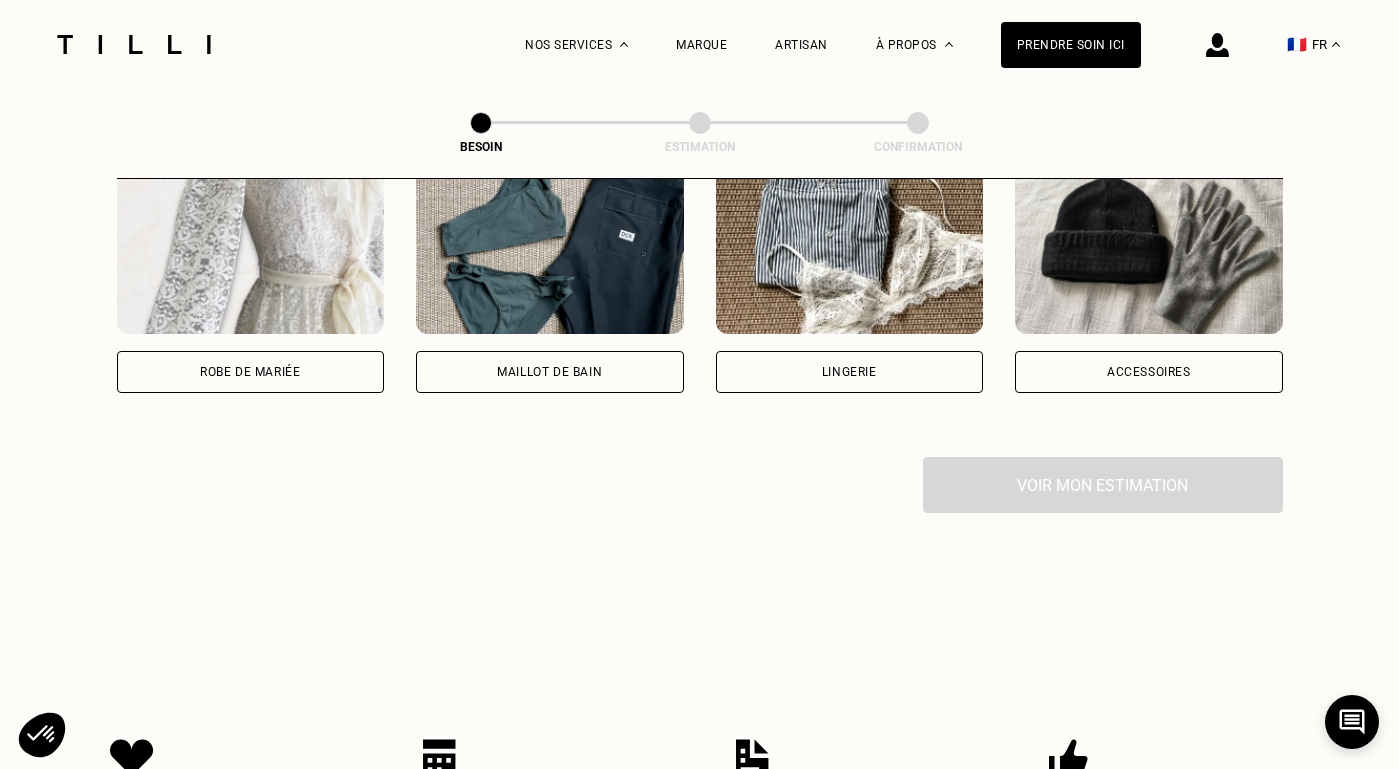 click on "Besoin Estimation Confirmation Dites nous de quoi vous avez besoin en 2 minutes top chrono Chez Tilli nous faisons appel aux meilleurs artisans couturiers , maroquiniers et cordonniers   français pour prendre soin de vos objets du quotidien. Catégorie Vêtements Intérieur Accessoires Chaussures Quelle pièce ? Pantalon Manteau & Veste Robe Haut Tailleur Pull & gilet Combinaison Jupe Robe de mariée Maillot de bain Lingerie Bonnet, écharpe, gants Accessoires Voir mon estimation" at bounding box center (699, -391) 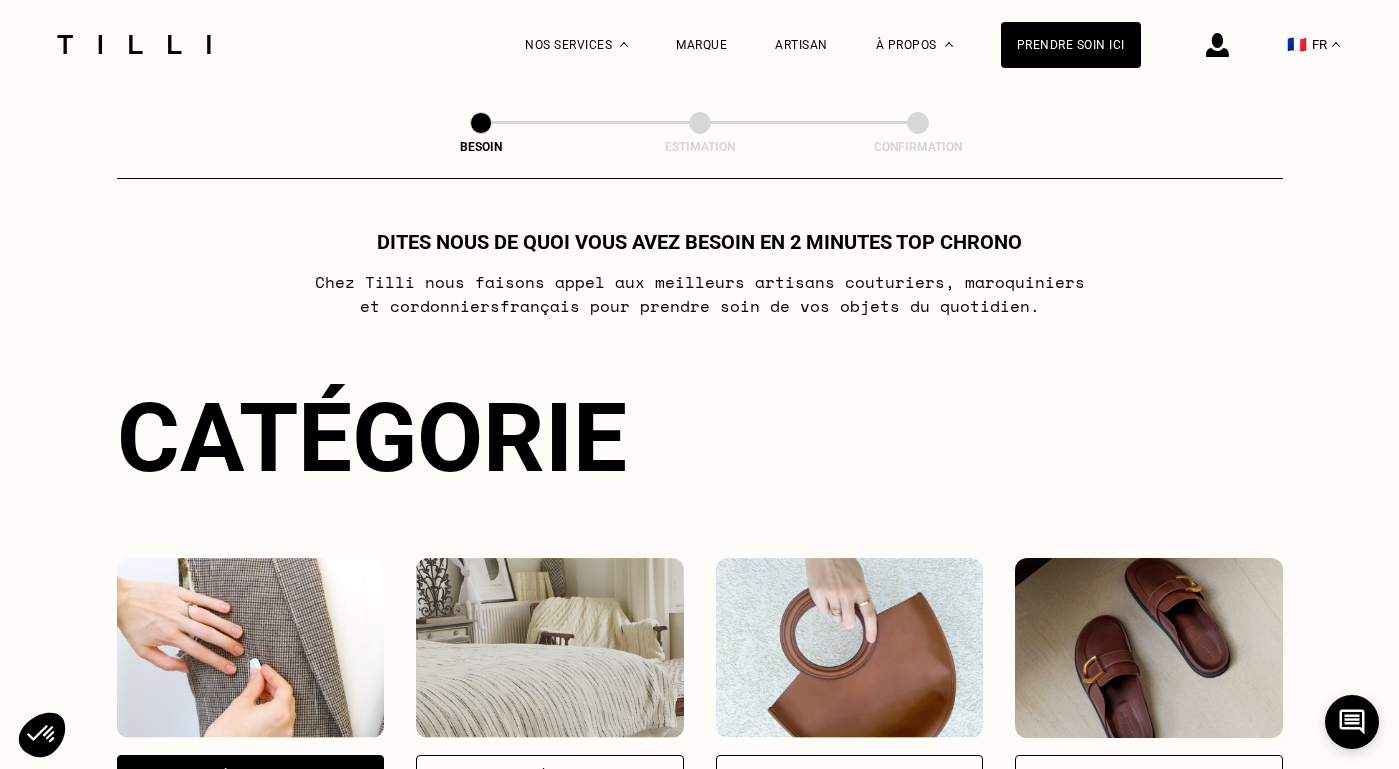 scroll, scrollTop: 0, scrollLeft: 0, axis: both 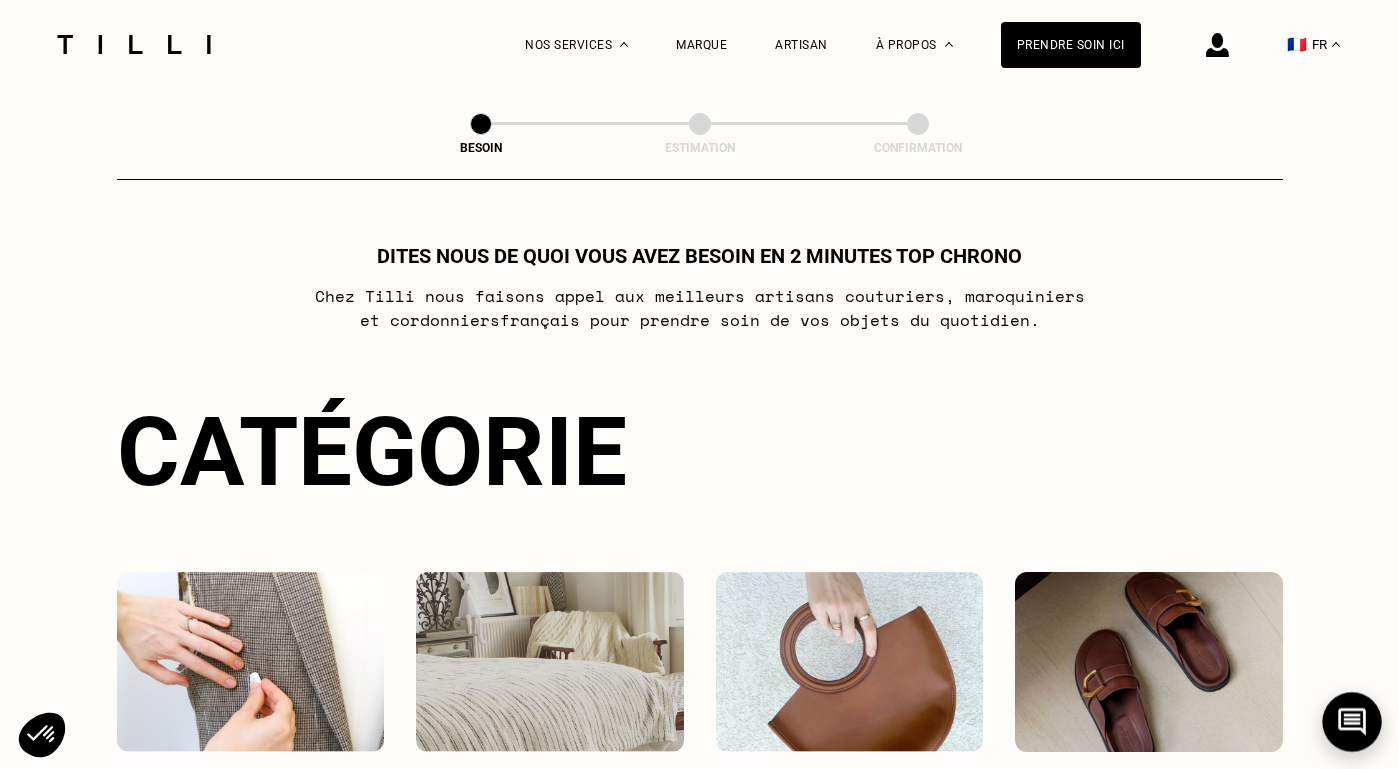 click 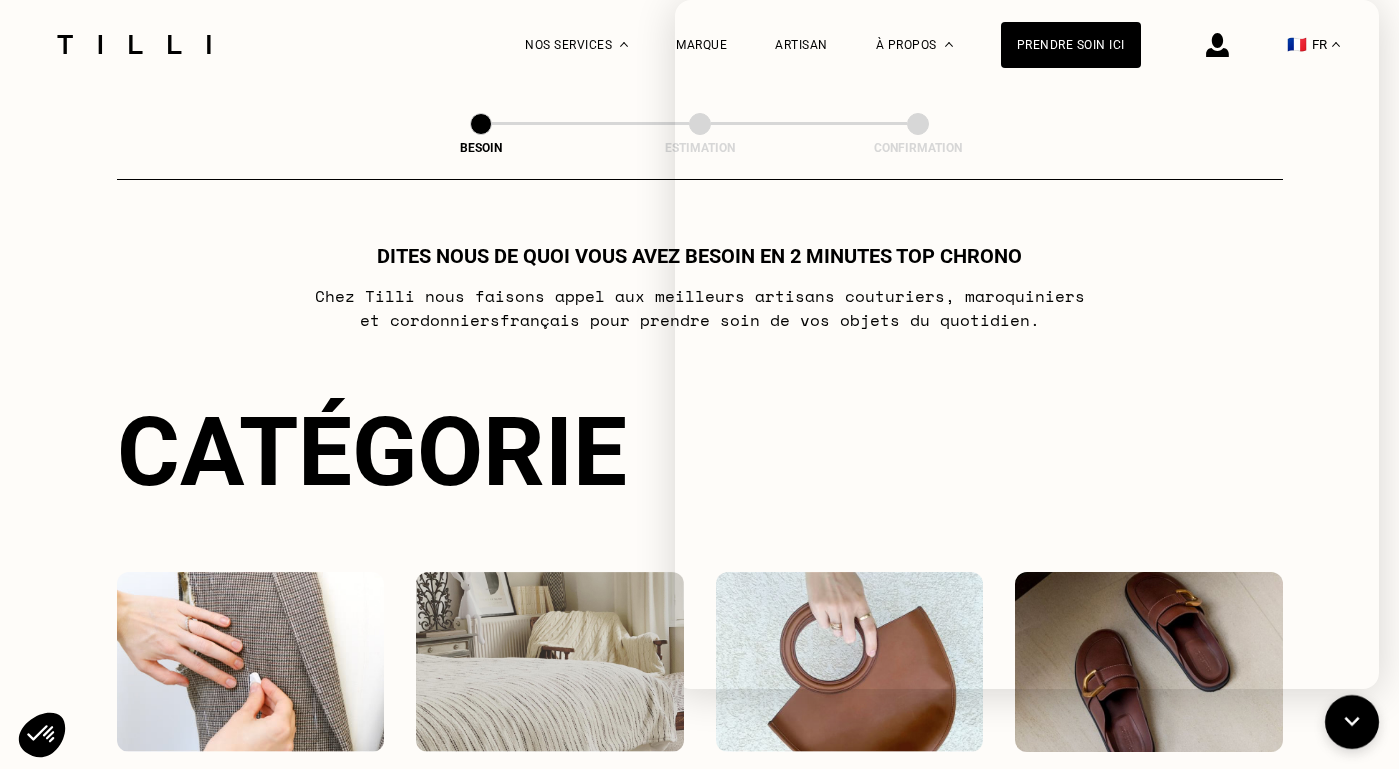 click on "Besoin Estimation Confirmation Dites nous de quoi vous avez besoin en 2 minutes top chrono Chez Tilli nous faisons appel aux meilleurs artisans couturiers , maroquiniers et cordonniers   français pour prendre soin de vos objets du quotidien. Catégorie Vêtements Intérieur Accessoires Chaussures Quelle pièce ? Pantalon Manteau & Veste Robe Haut Tailleur Pull & gilet Combinaison Jupe Robe de mariée Maillot de bain Lingerie Bonnet, écharpe, gants Accessoires Voir mon estimation" at bounding box center (699, 1112) 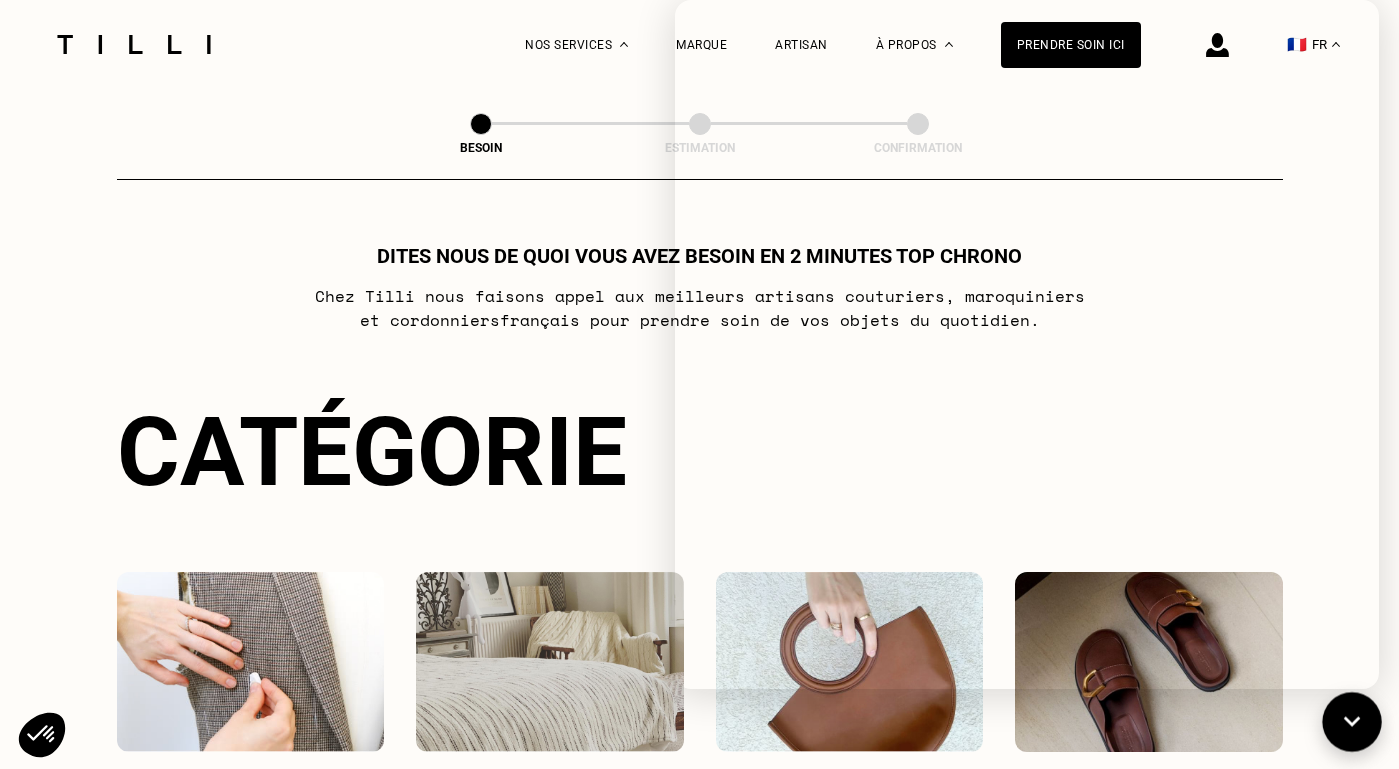 click 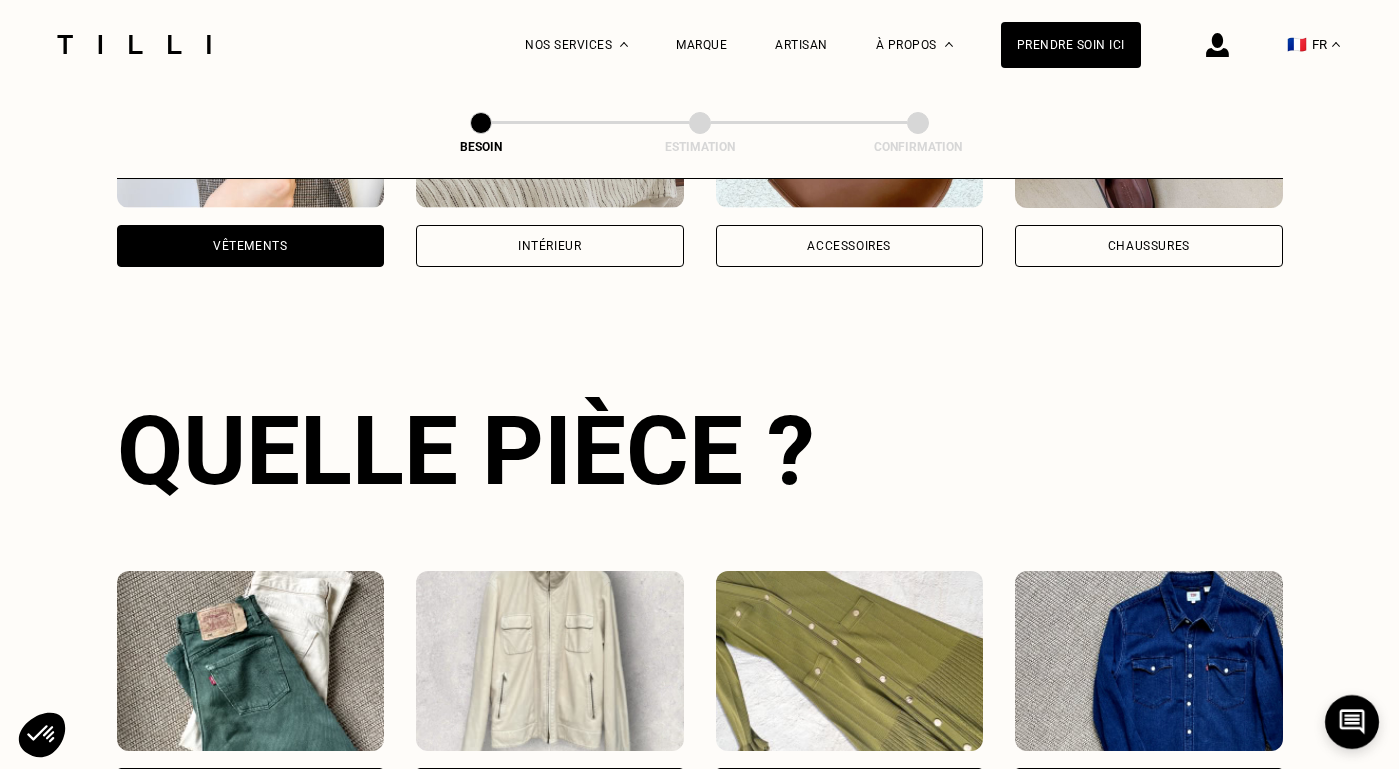 scroll, scrollTop: 278, scrollLeft: 0, axis: vertical 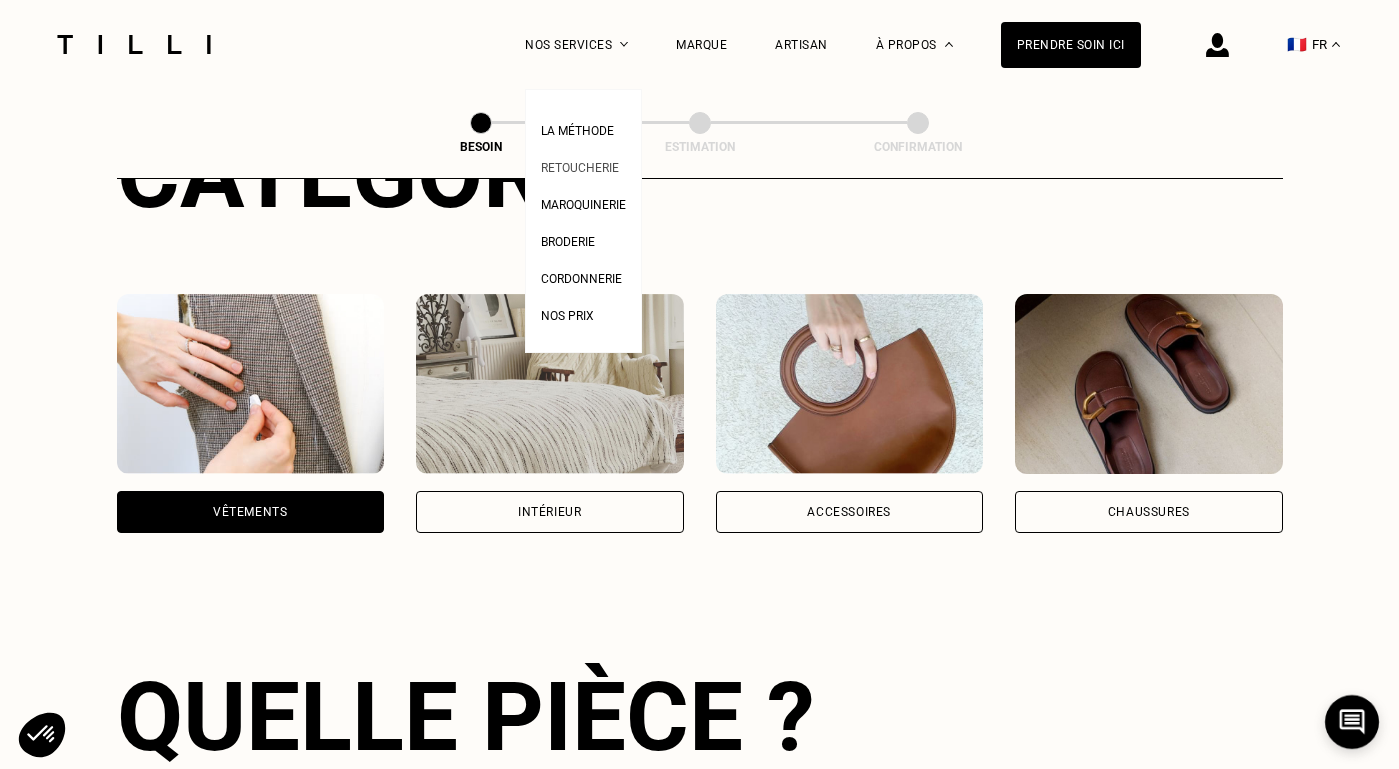 click on "Retoucherie" at bounding box center (580, 168) 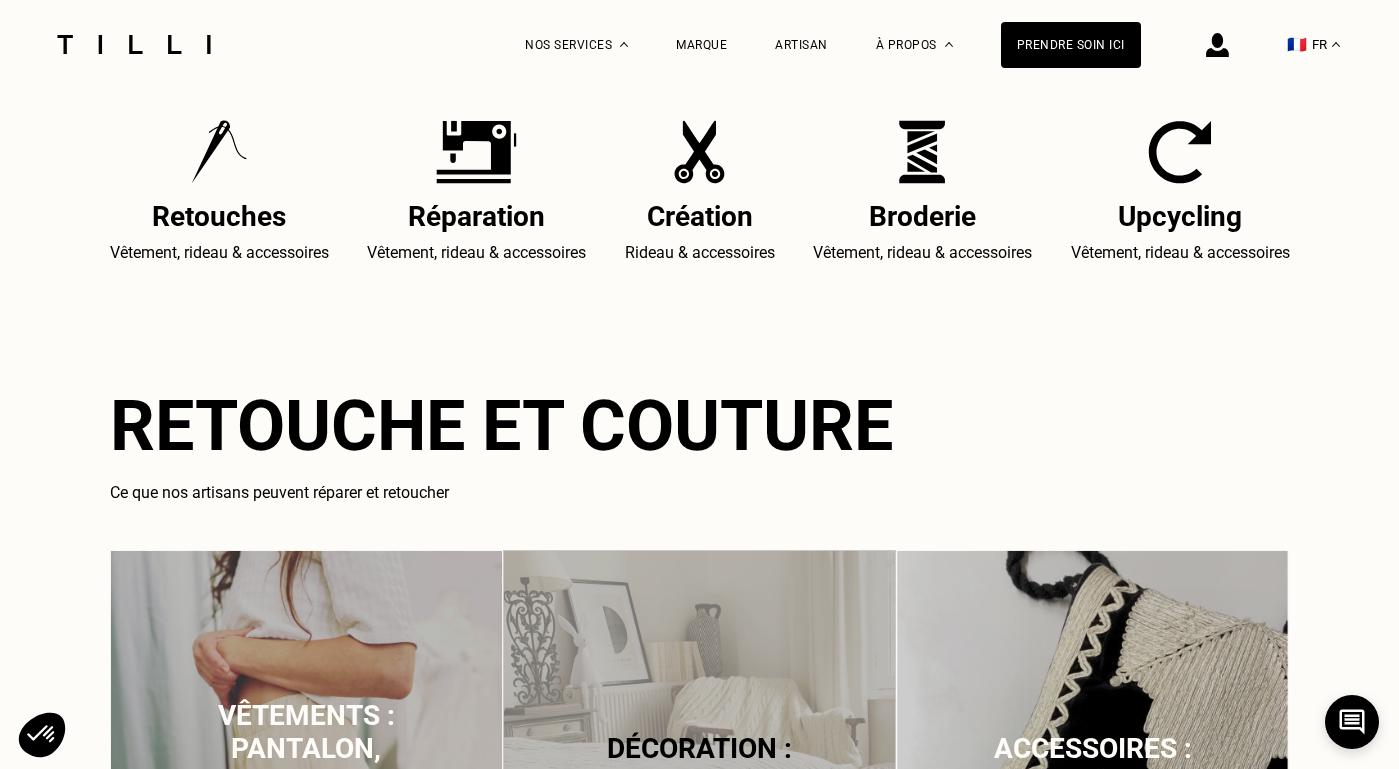 scroll, scrollTop: 916, scrollLeft: 0, axis: vertical 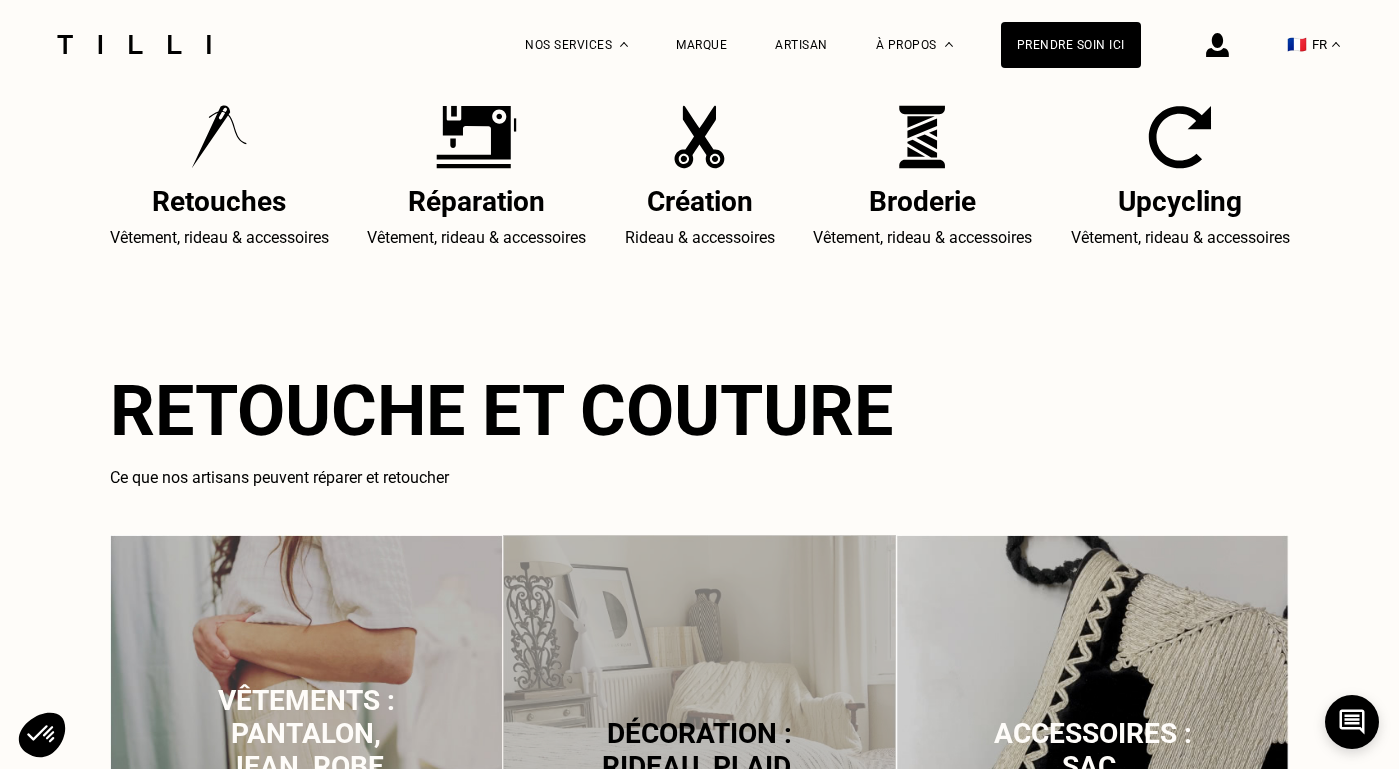 click at bounding box center (699, 137) 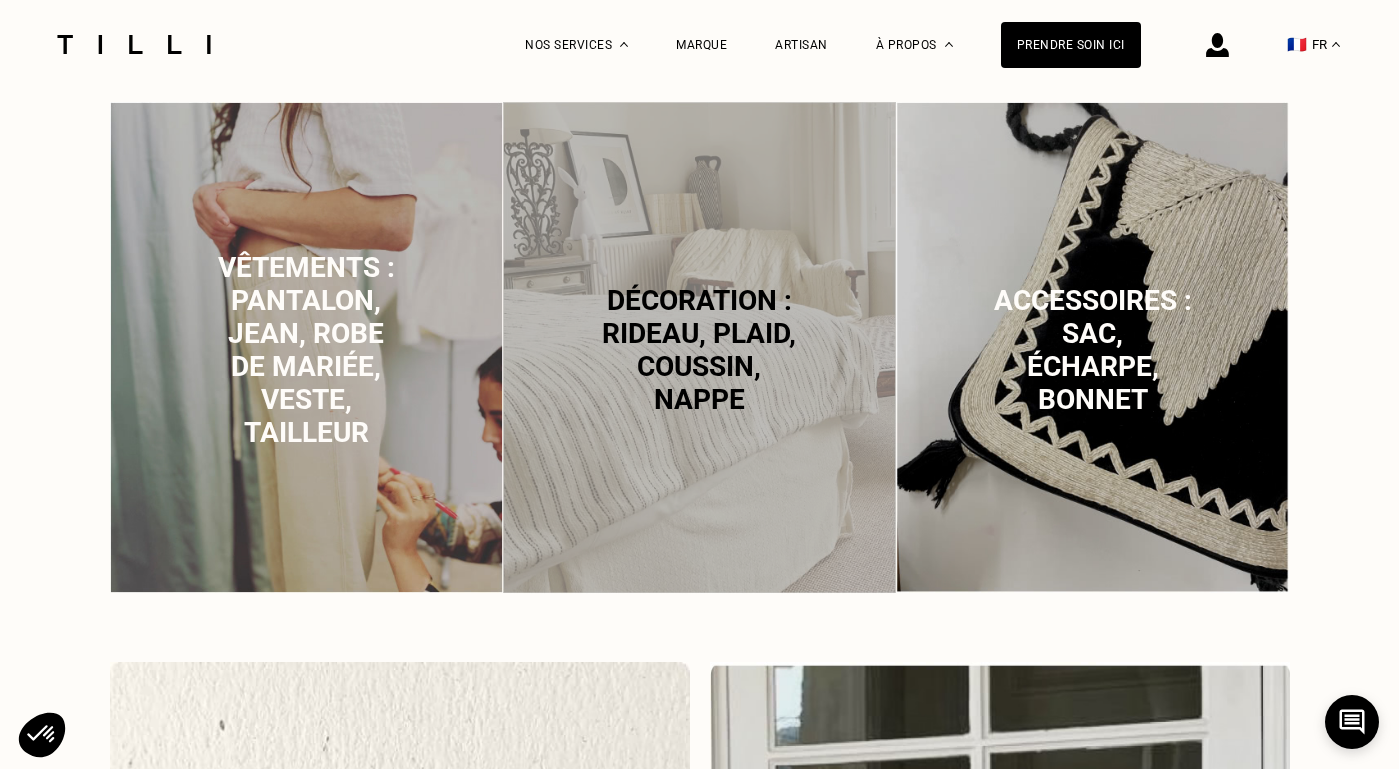 click on "Décoration : rideau, plaid, coussin, nappe" at bounding box center (699, 350) 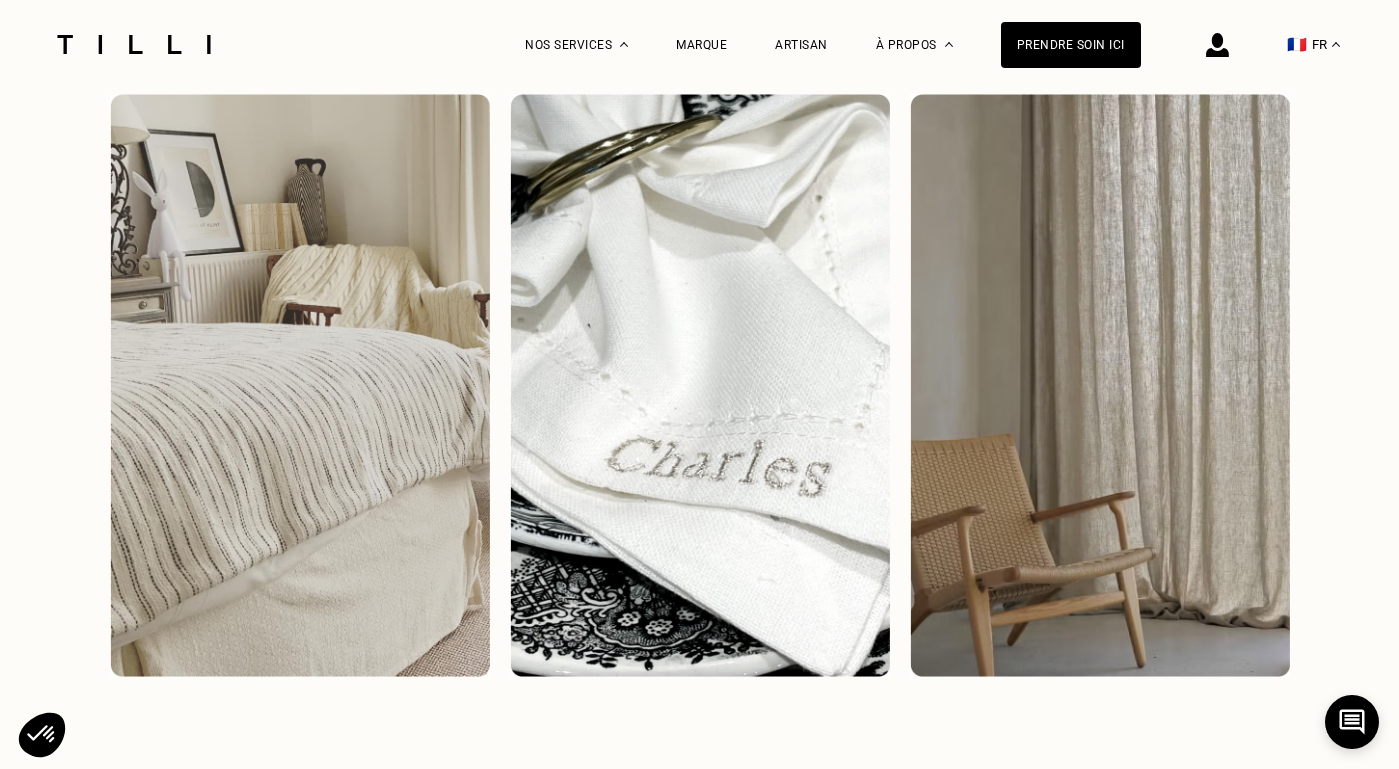 scroll, scrollTop: 2825, scrollLeft: 0, axis: vertical 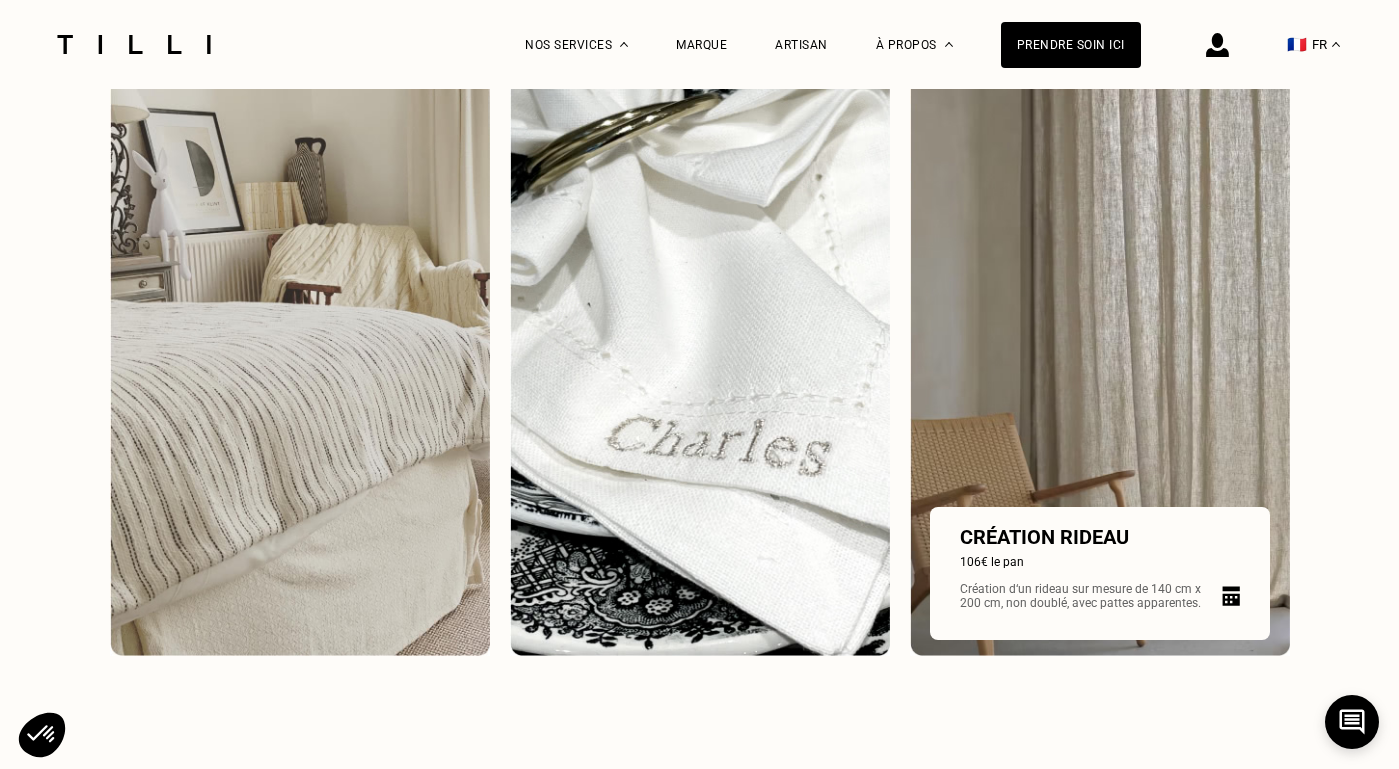 click on "Création d‘un rideau sur mesure de 140 cm x 200 cm, non doublé, avec pattes apparentes." at bounding box center [1085, 596] 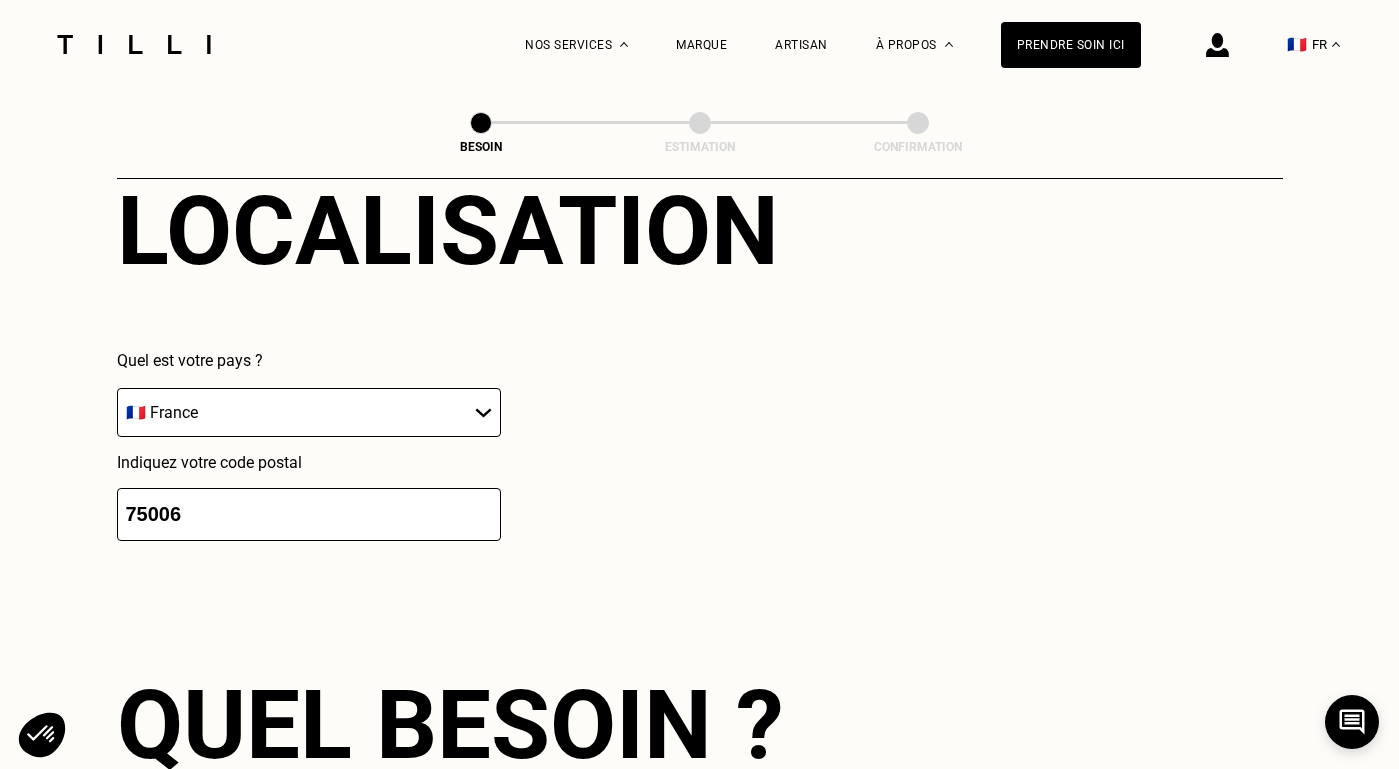 scroll, scrollTop: 1349, scrollLeft: 0, axis: vertical 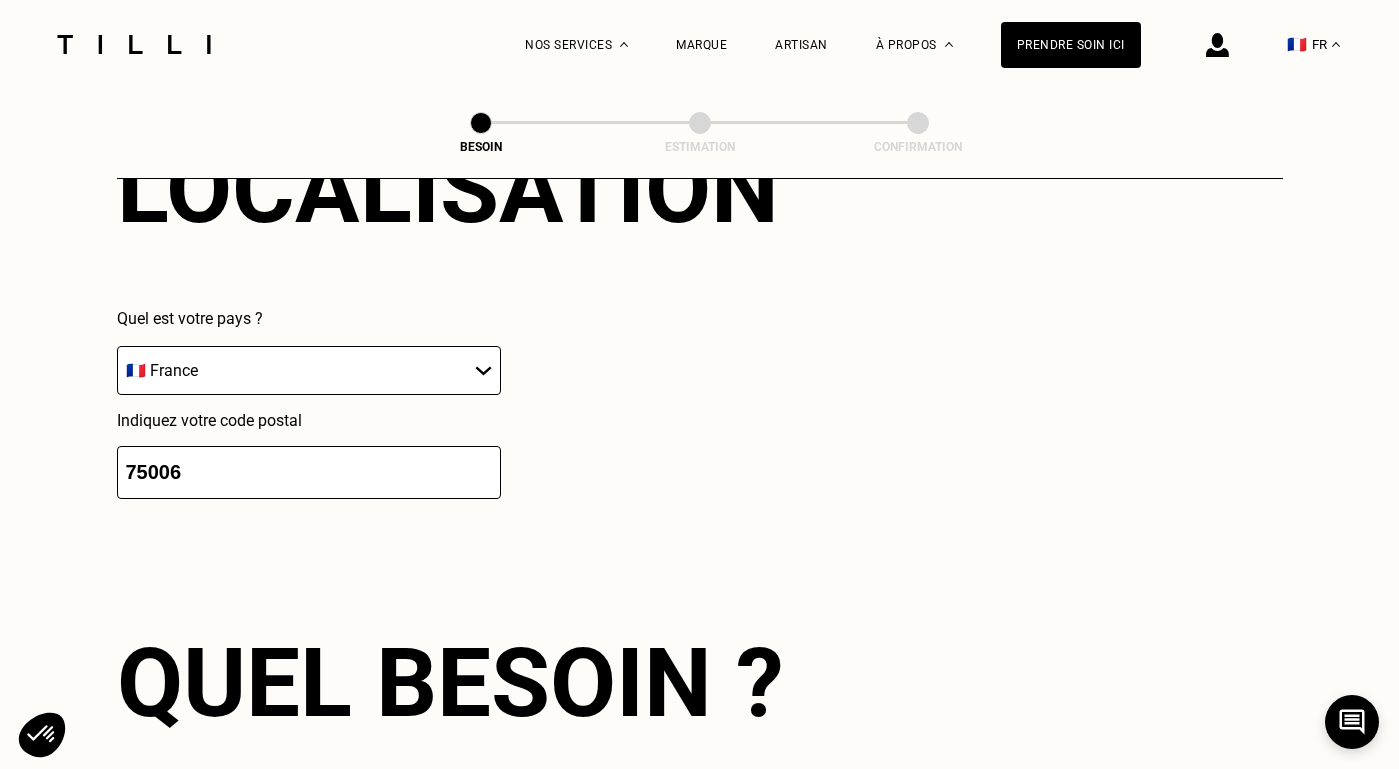 click on "Localisation Quel est votre pays ? 🇩🇪   Allemagne 🇦🇹   Autriche 🇧🇪   Belgique 🇧🇬   Bulgarie 🇨🇾   Chypre 🇭🇷   Croatie 🇩🇰   Danemark 🇪🇸   Espagne 🇪🇪   Estonie 🇫🇮   Finlande 🇫🇷   France 🇬🇷   Grèce 🇭🇺   Hongrie 🇮🇪   Irlande 🇮🇹   Italie 🇱🇻   Lettonie 🇱🇮   Liechtenstein 🇱🇹   Lituanie 🇱🇺   Luxembourg 🇲🇹   Malte 🇳🇴   Norvège 🇳🇱   Pays-Bas 🇵🇱   Pologne 🇵🇹   Portugal 🇨🇿   République tchèque 🇷🇴   Roumanie 🇬🇧   Royaume-Uni 🇸🇰   Slovaquie 🇸🇮   Slovénie 🇸🇪   Suède 🇨🇭   Suisse Indiquez votre code postal [POSTAL_CODE]" at bounding box center (700, 316) 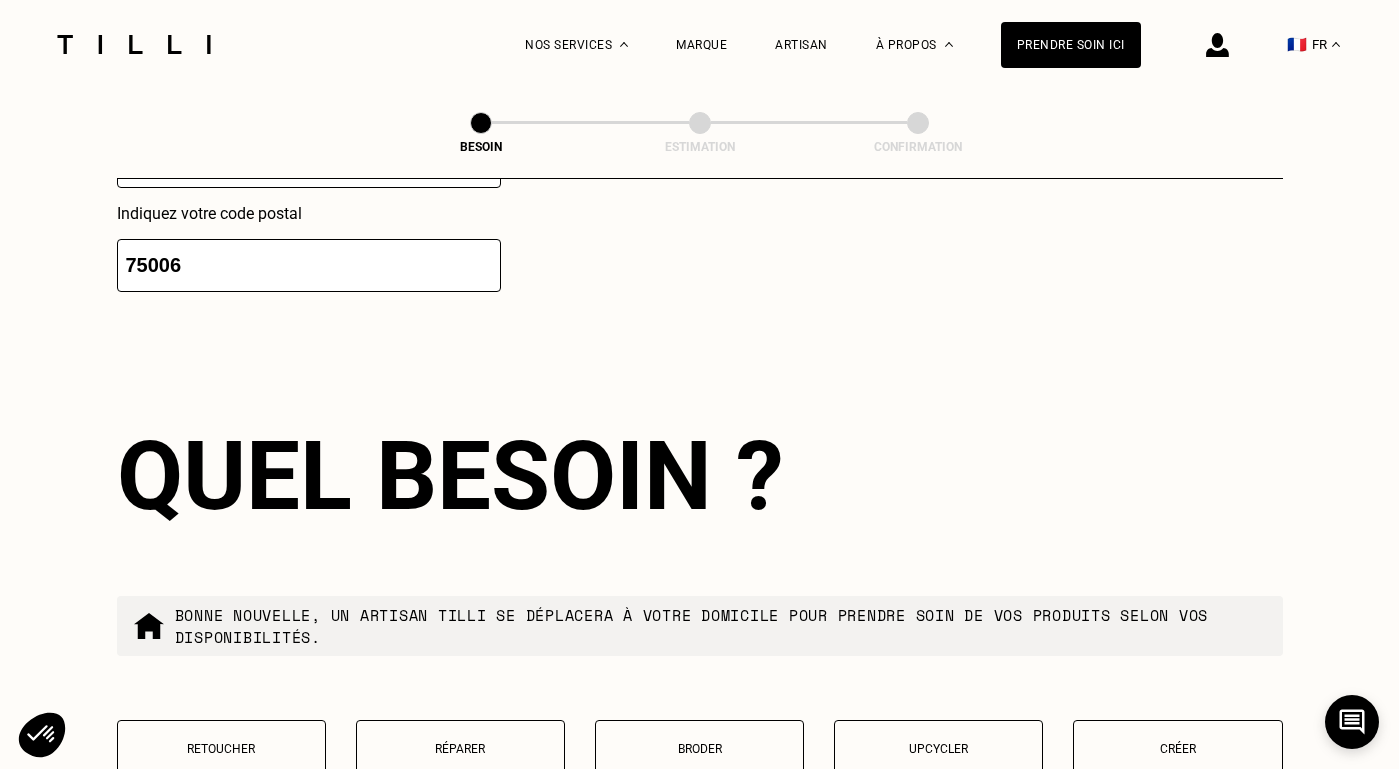 scroll, scrollTop: 1643, scrollLeft: 0, axis: vertical 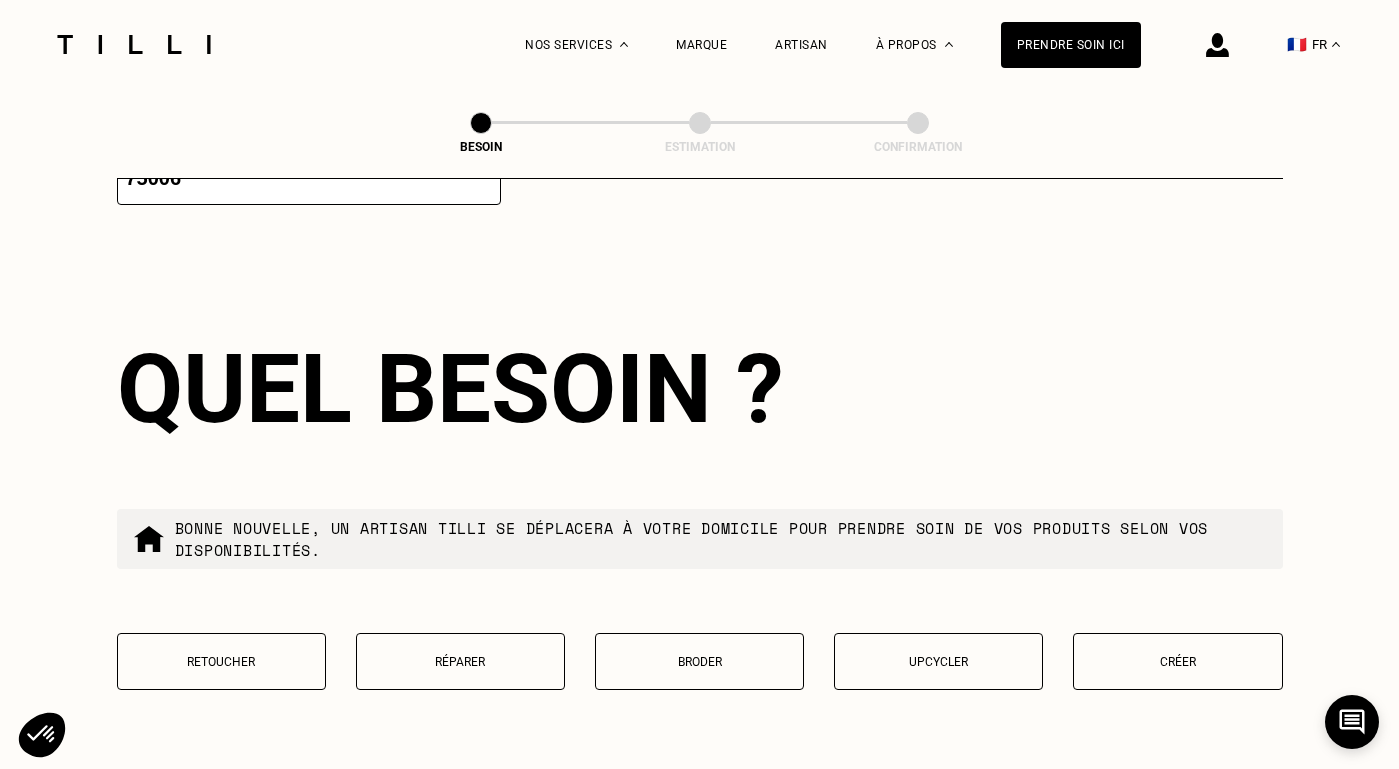 click on "Créer" at bounding box center [1177, 661] 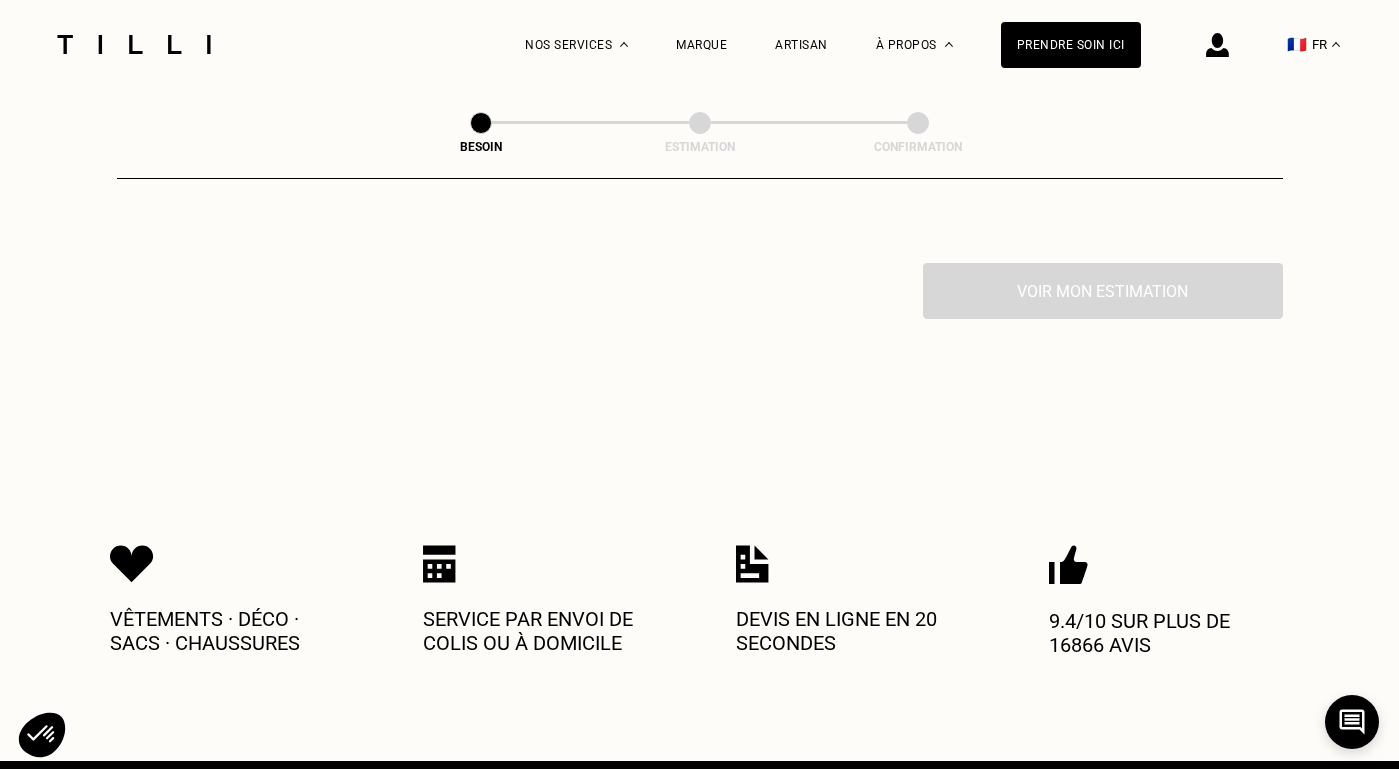 scroll, scrollTop: 2200, scrollLeft: 0, axis: vertical 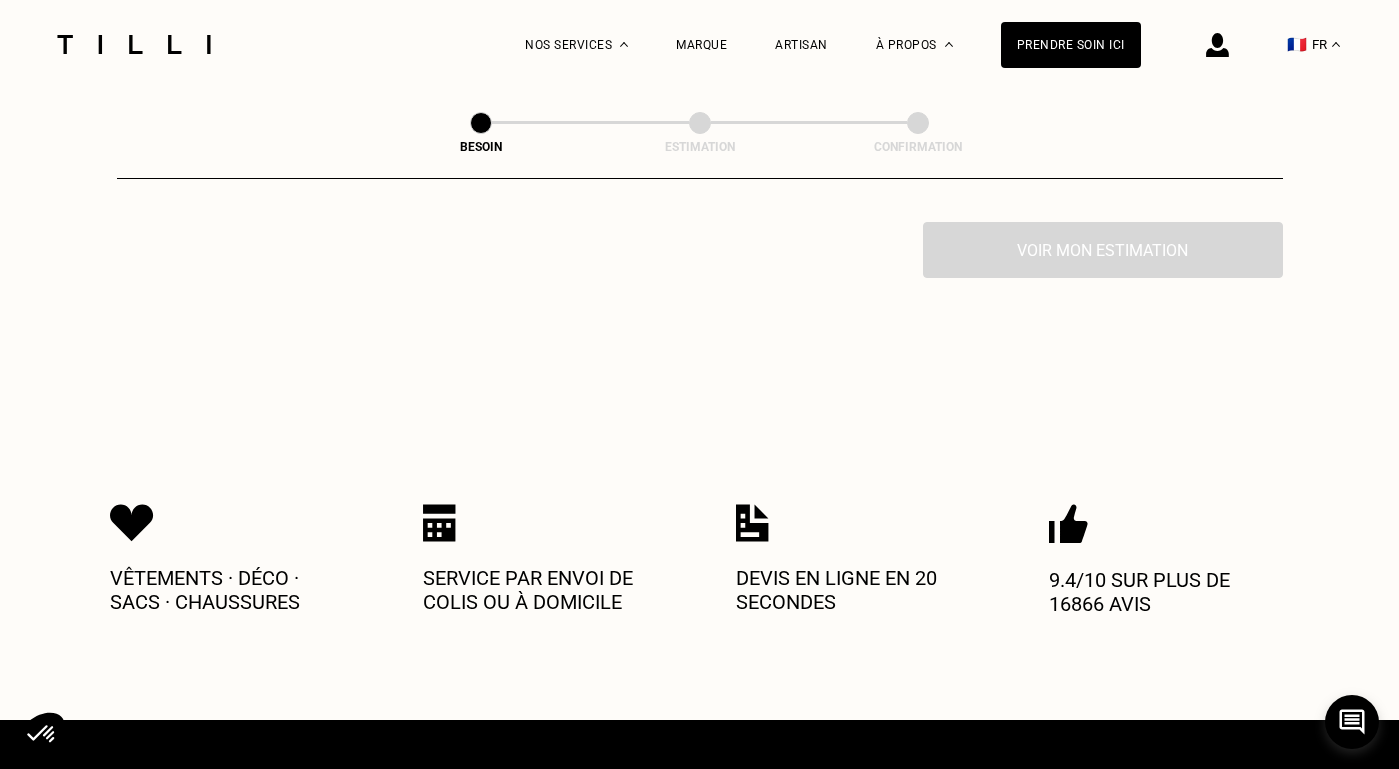 click on "Voir mon estimation" at bounding box center (700, 250) 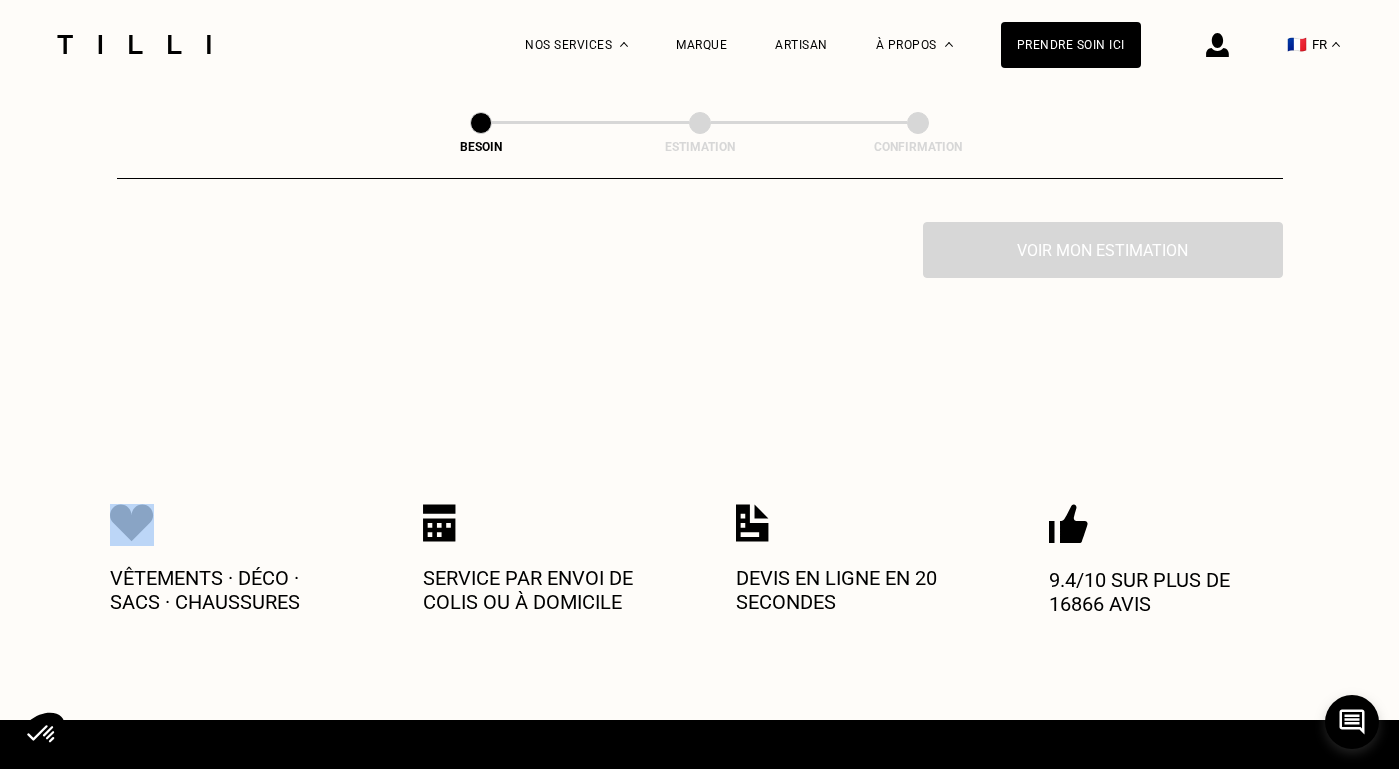 click on "Voir mon estimation" at bounding box center (700, 250) 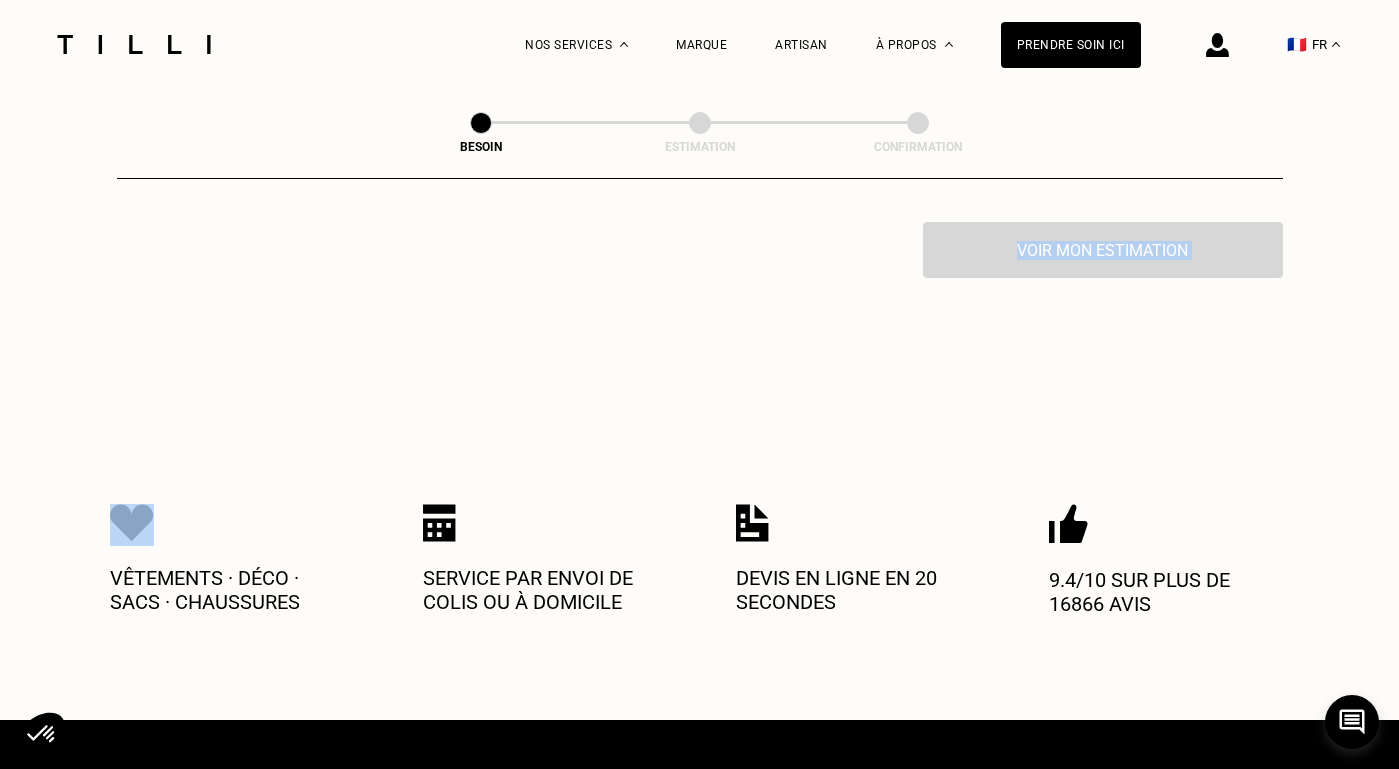 click on "Voir mon estimation" at bounding box center [700, 250] 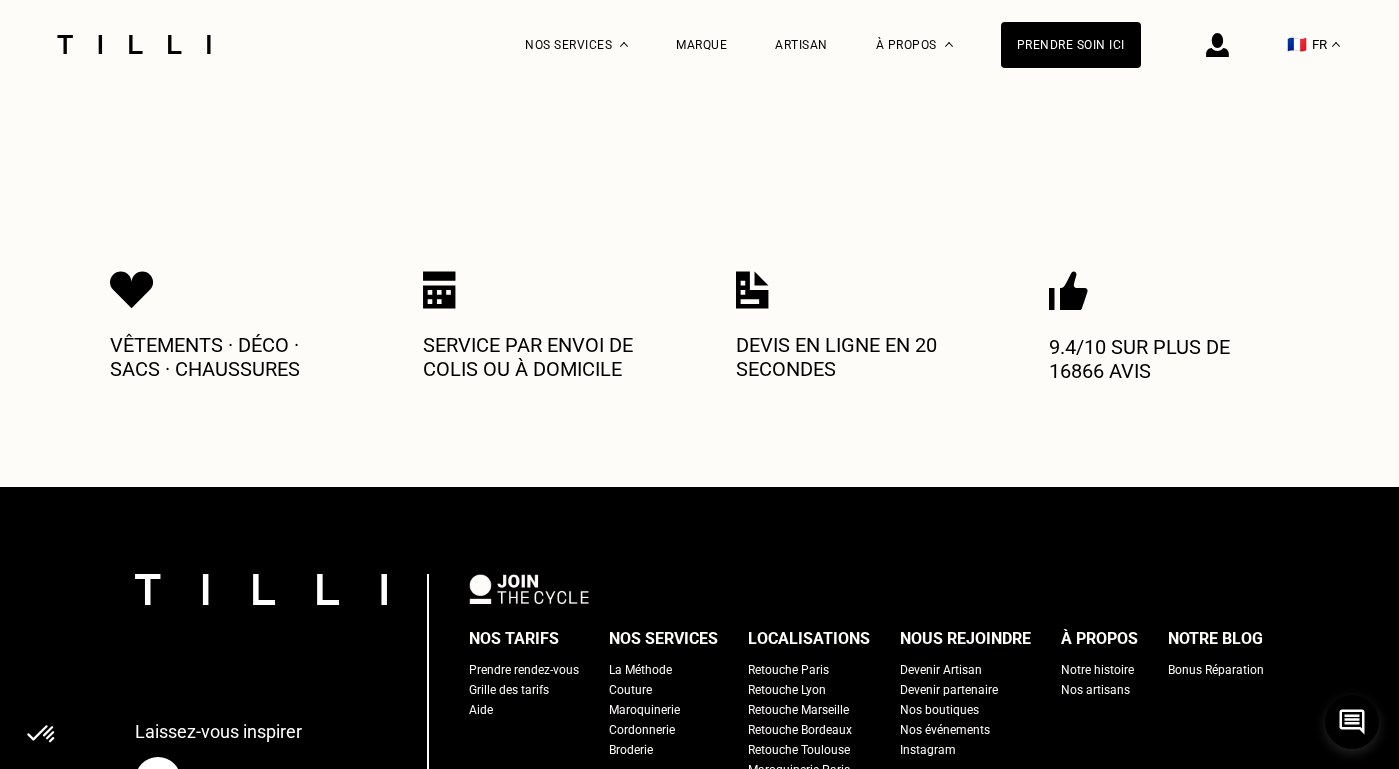 scroll, scrollTop: 2438, scrollLeft: 0, axis: vertical 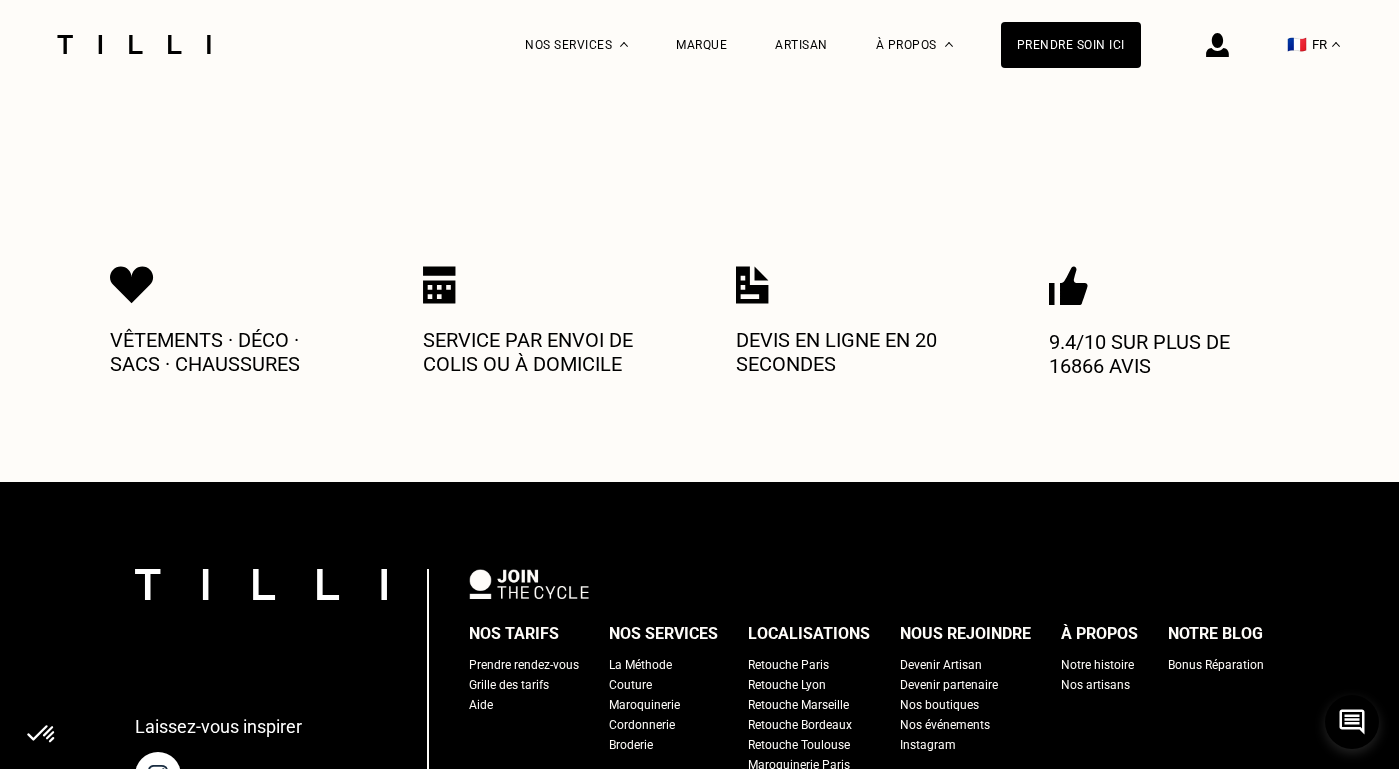 click on "Devis en ligne en 20 secondes" at bounding box center [856, 352] 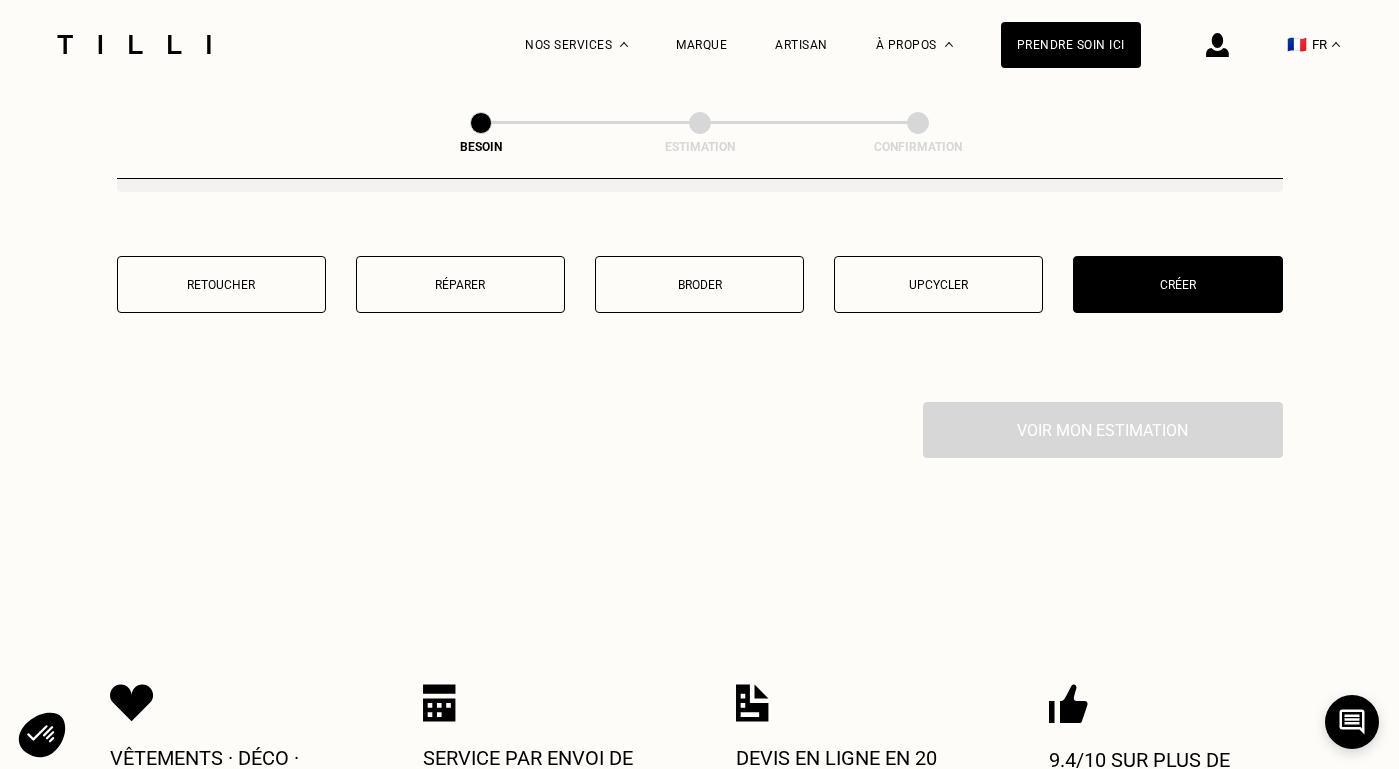 scroll, scrollTop: 1898, scrollLeft: 0, axis: vertical 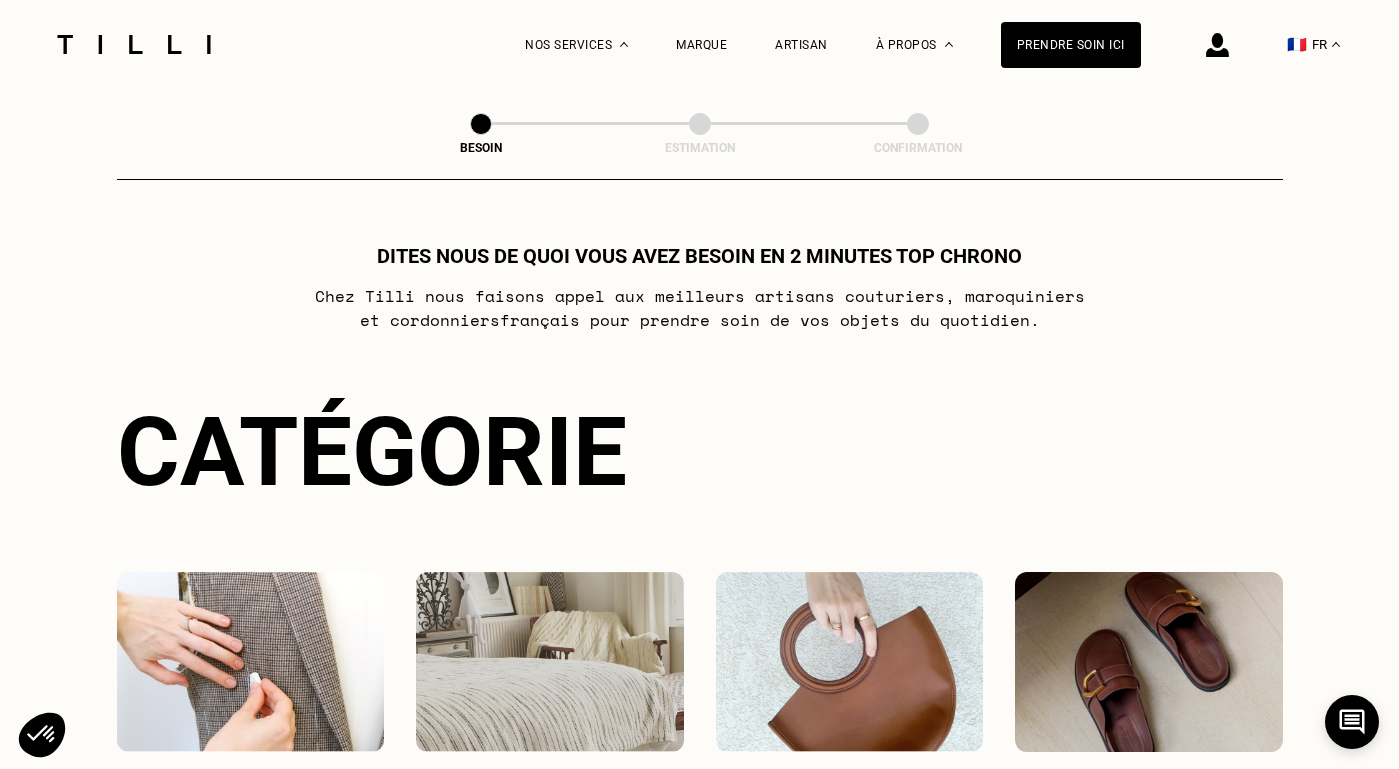 select on "FR" 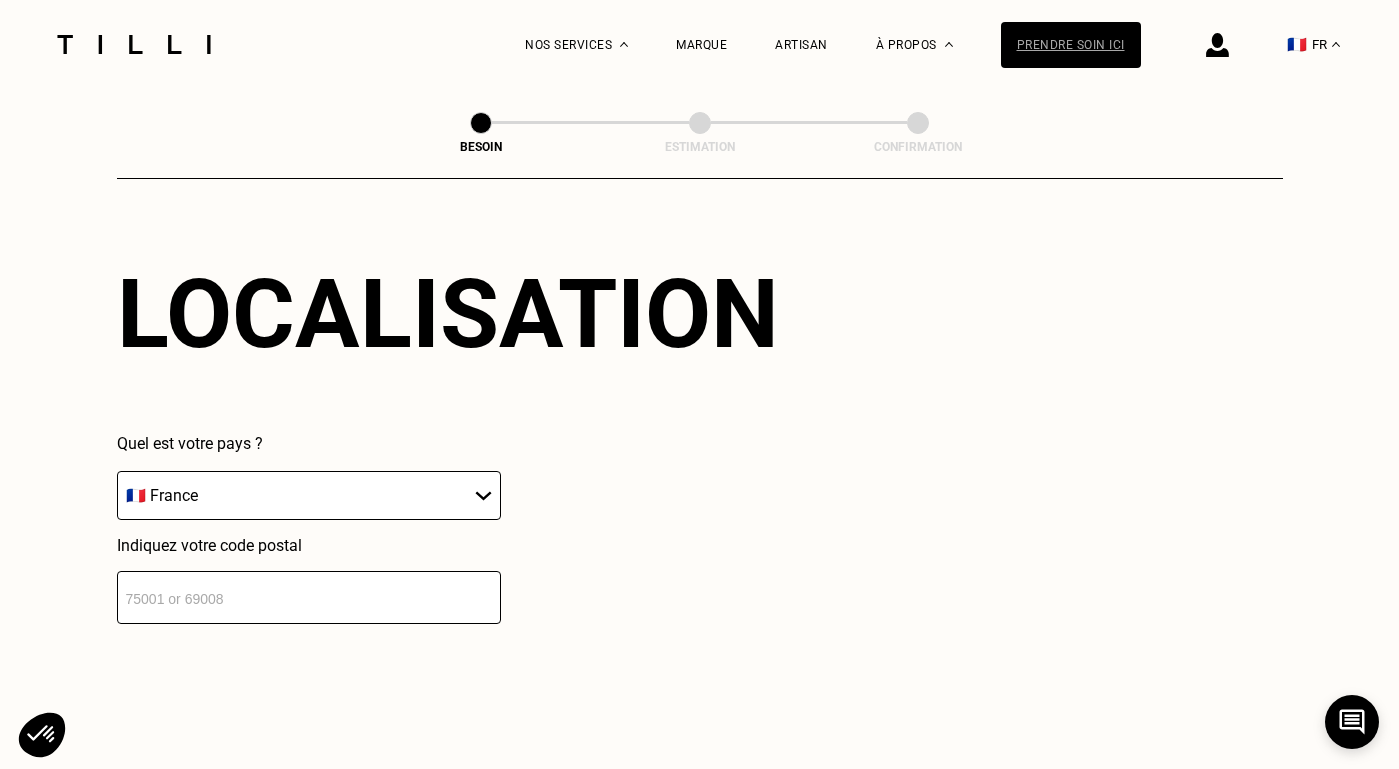 scroll, scrollTop: 1194, scrollLeft: 0, axis: vertical 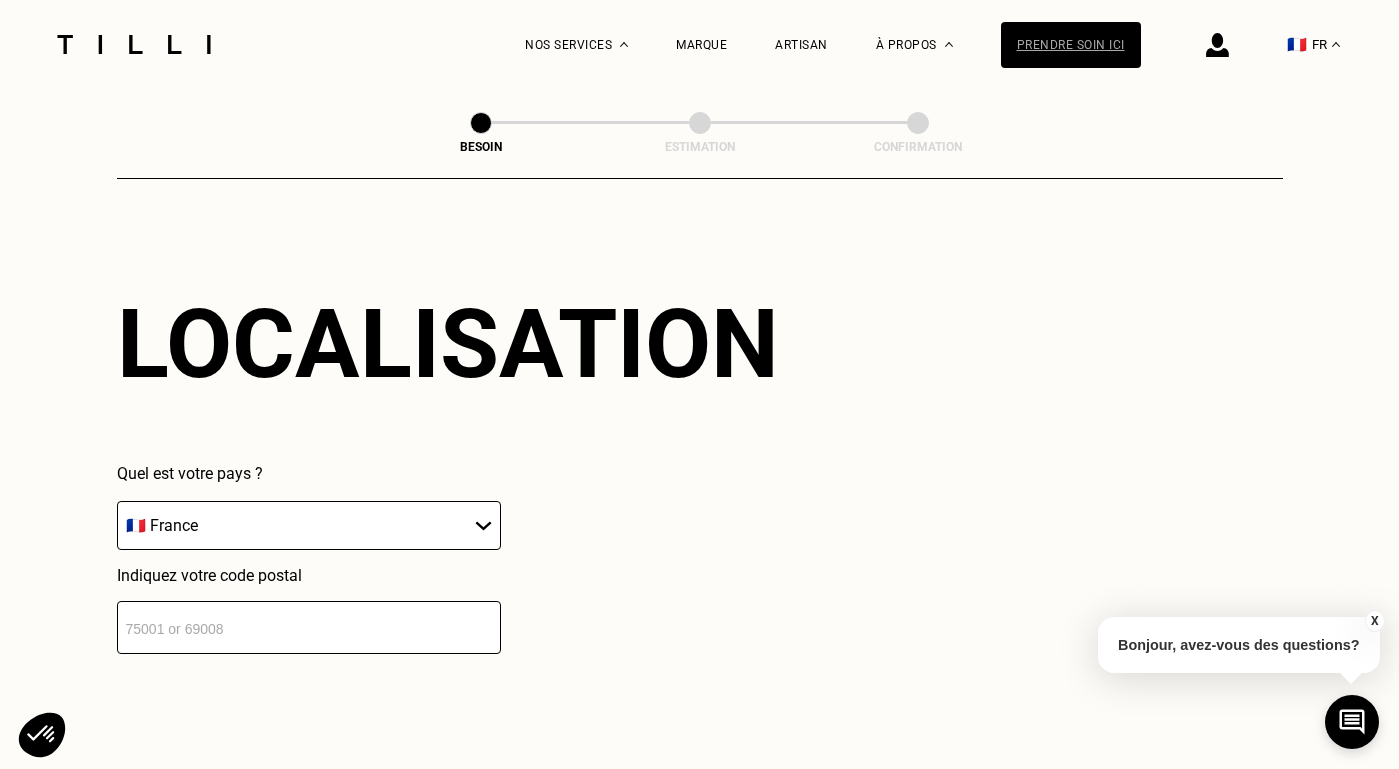 click on "Prendre soin ici" at bounding box center [1071, 45] 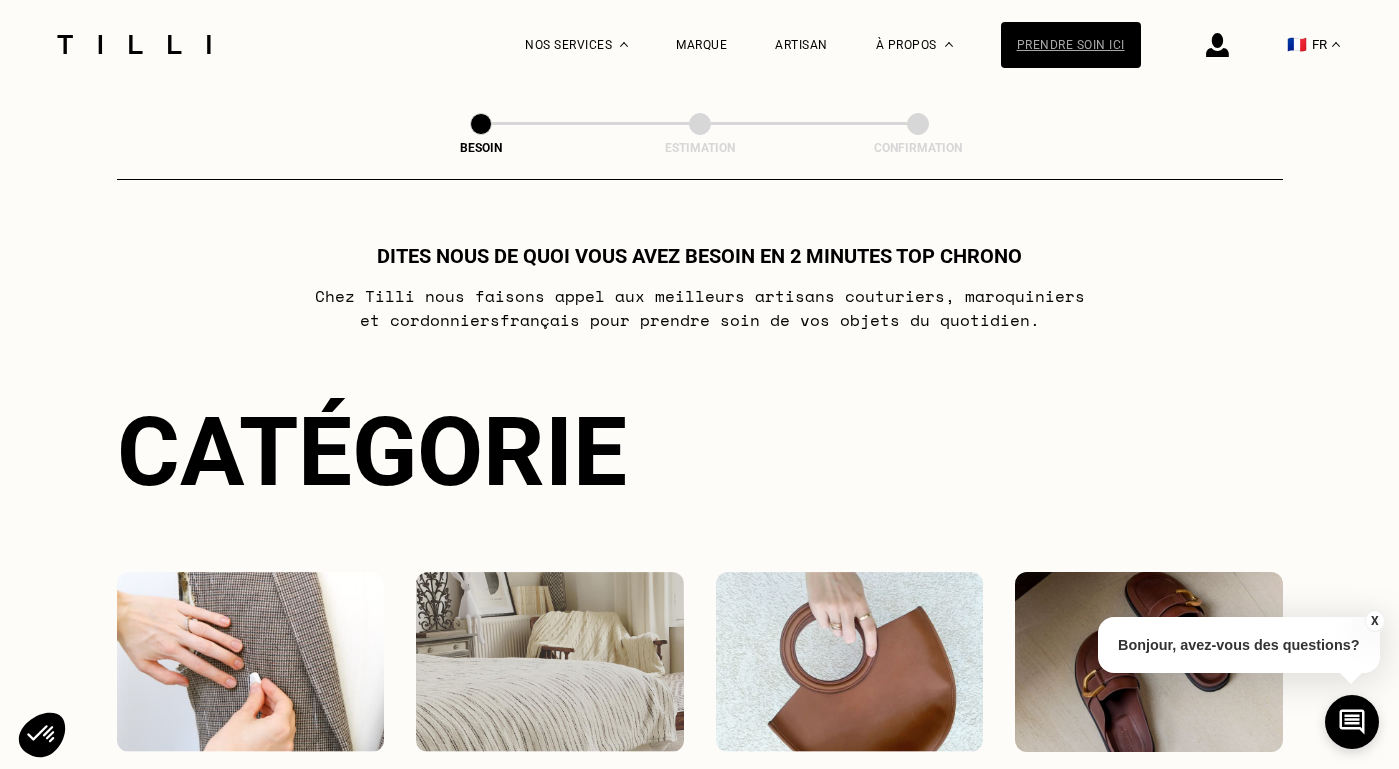 click on "Prendre soin ici" at bounding box center [1071, 45] 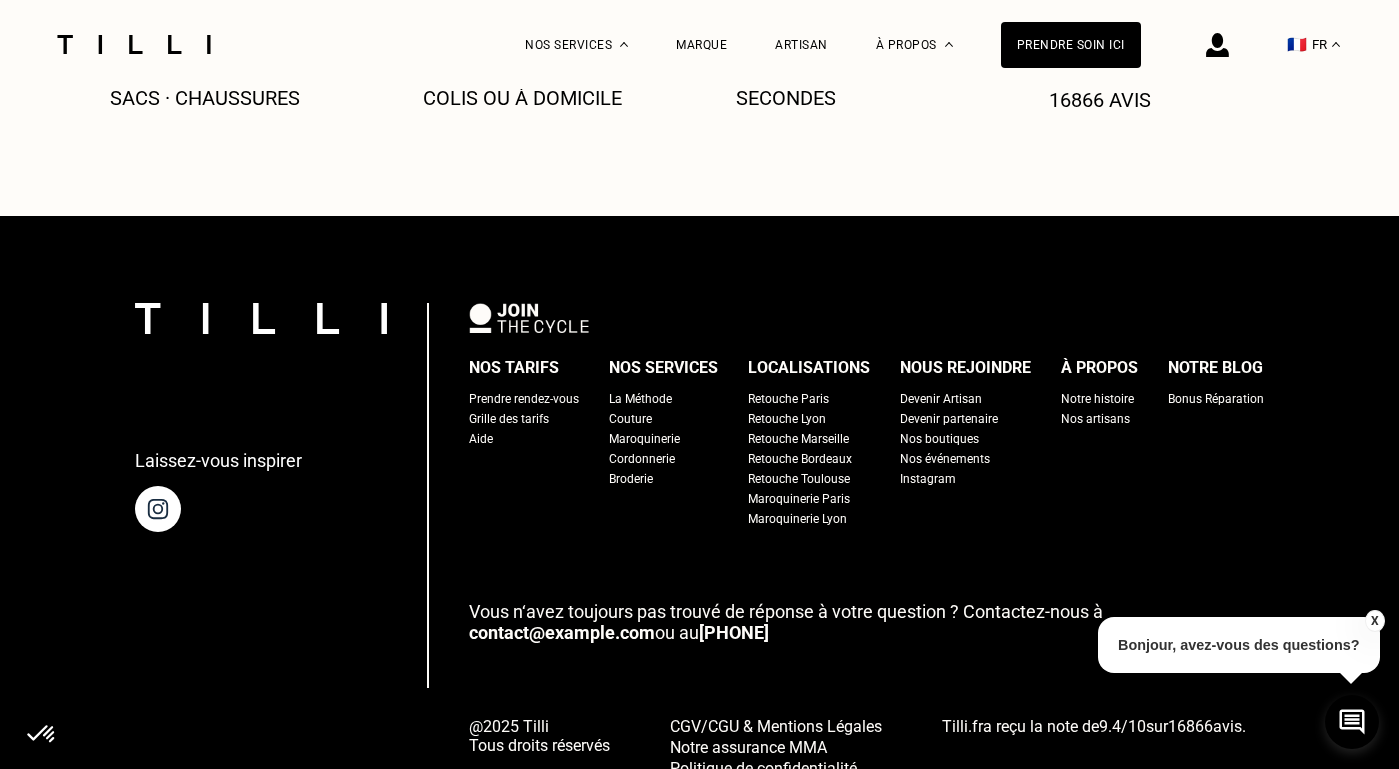 scroll, scrollTop: 2710, scrollLeft: 0, axis: vertical 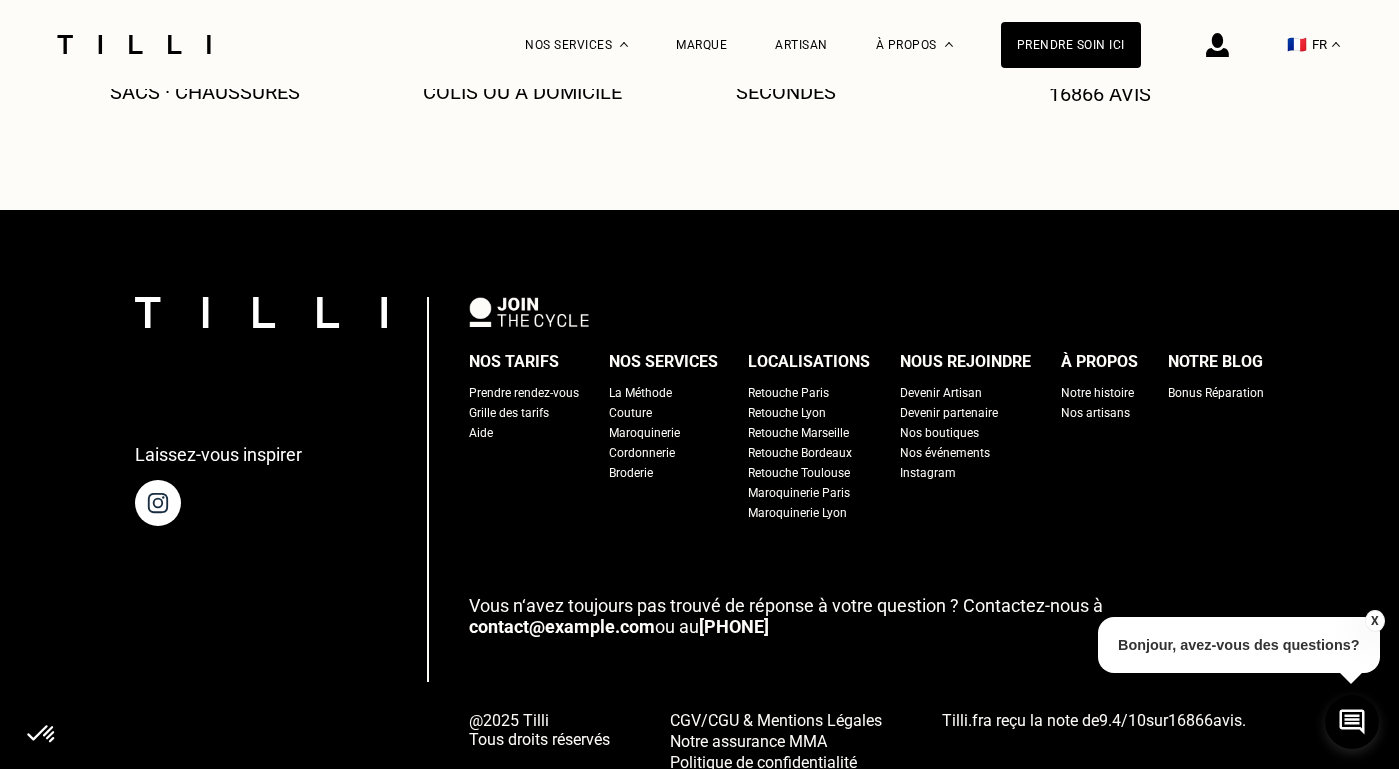 click on "Prendre rendez-vous" at bounding box center [524, 393] 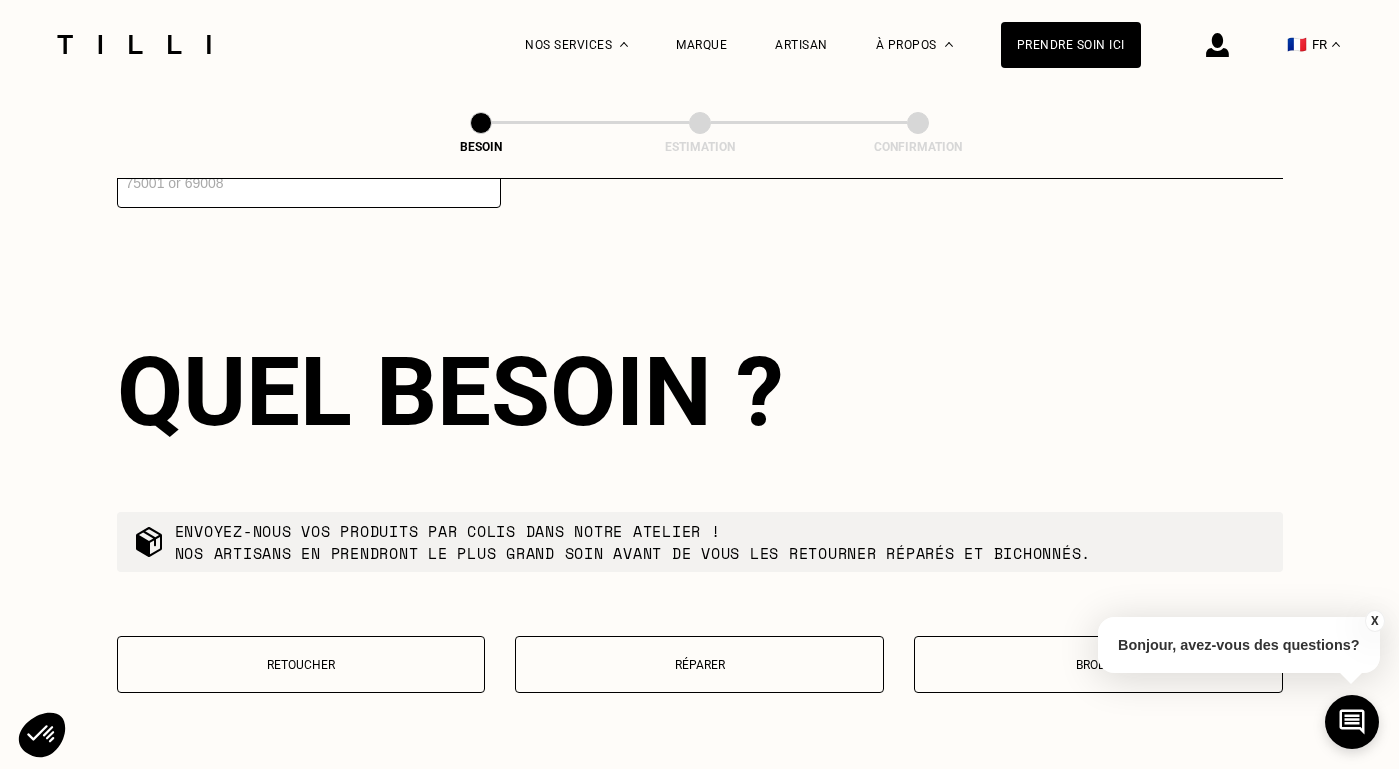 scroll, scrollTop: 1729, scrollLeft: 0, axis: vertical 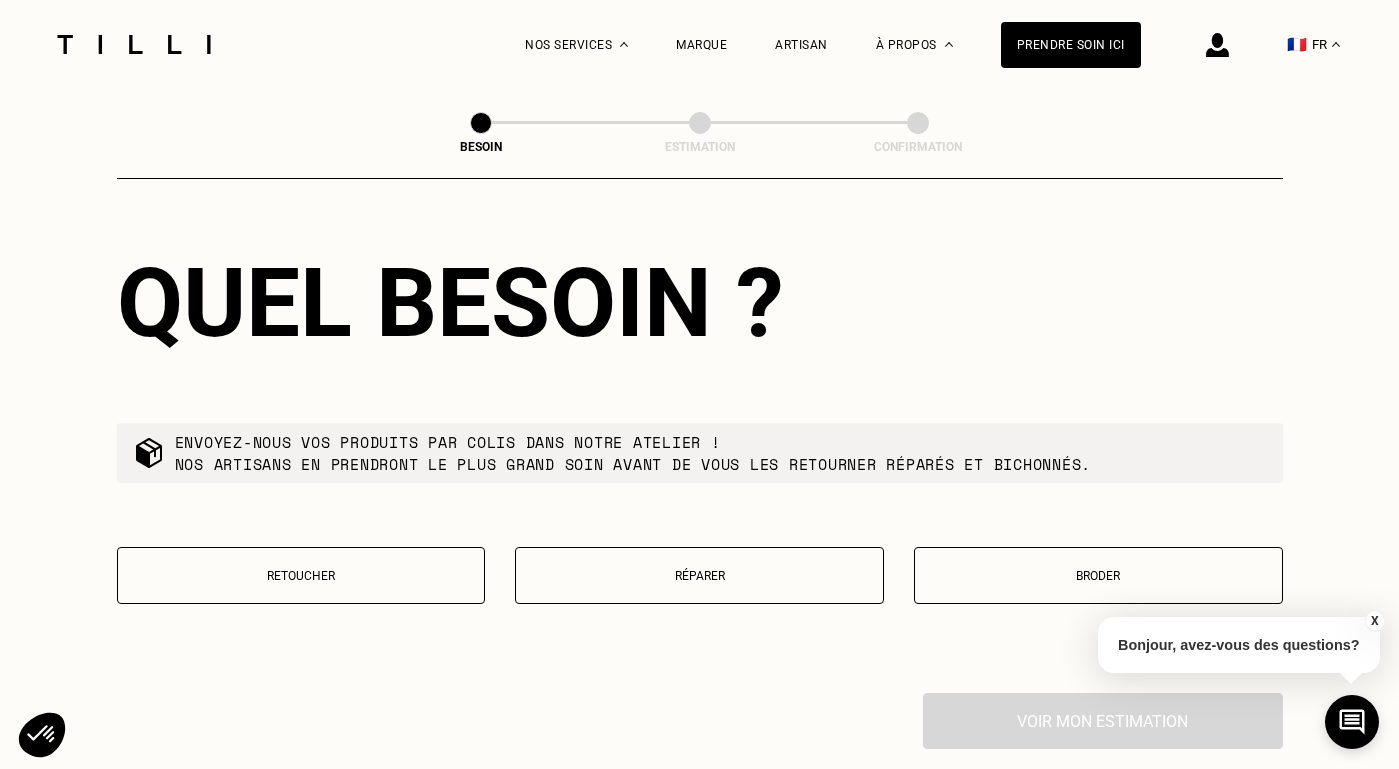 click on "Envoyez-nous vos produits par colis dans notre atelier ! Nos artisans en prendront le plus grand soin avant de vous les retourner réparés et bichonnés." at bounding box center (633, 453) 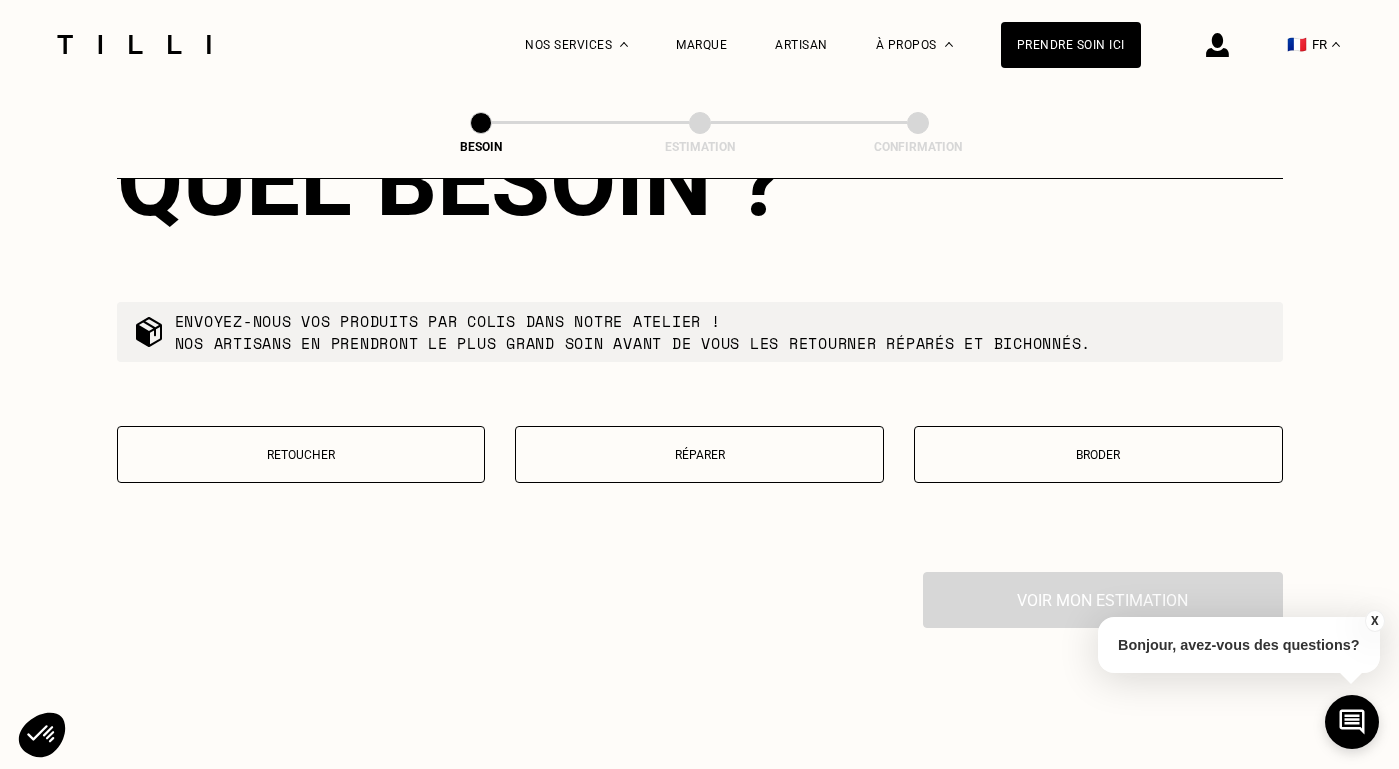 scroll, scrollTop: 1934, scrollLeft: 0, axis: vertical 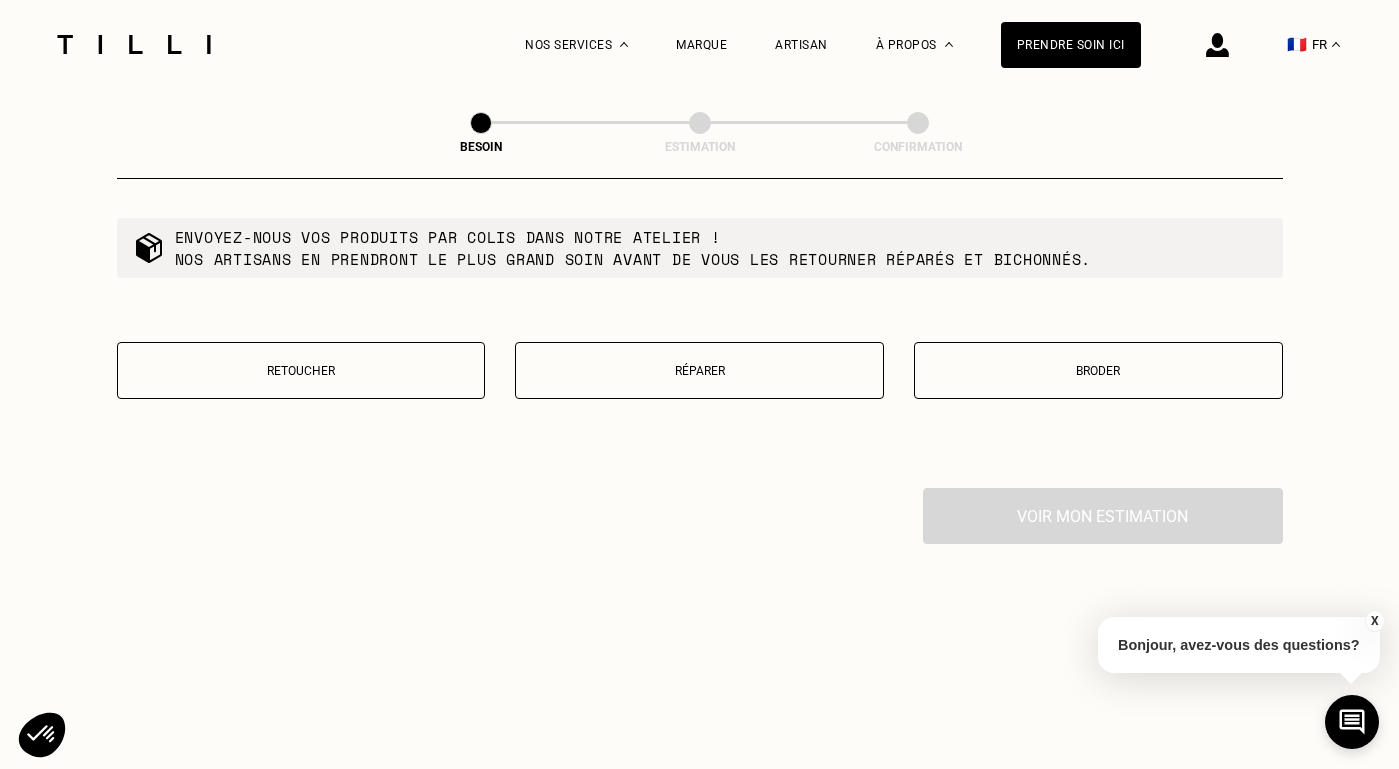 click on "Retoucher" at bounding box center [301, 370] 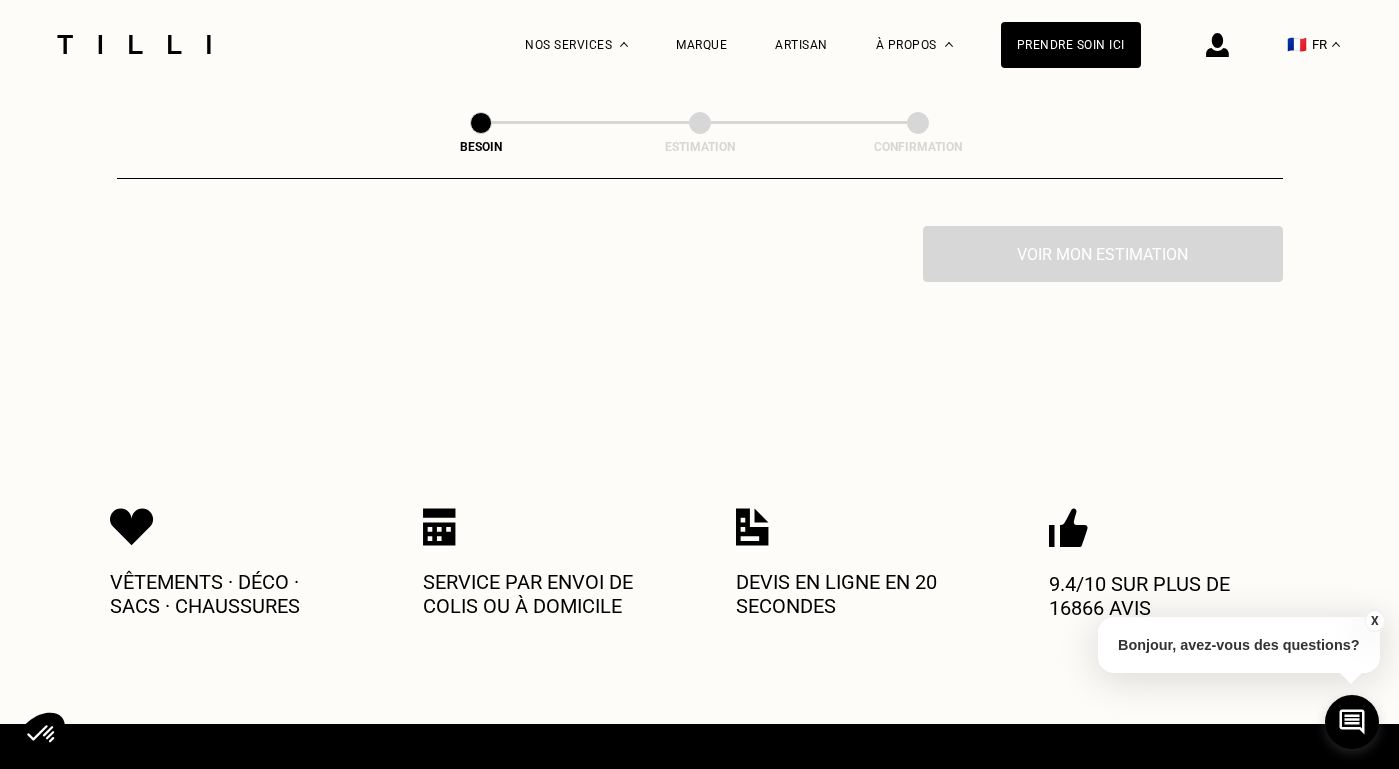 scroll, scrollTop: 2200, scrollLeft: 0, axis: vertical 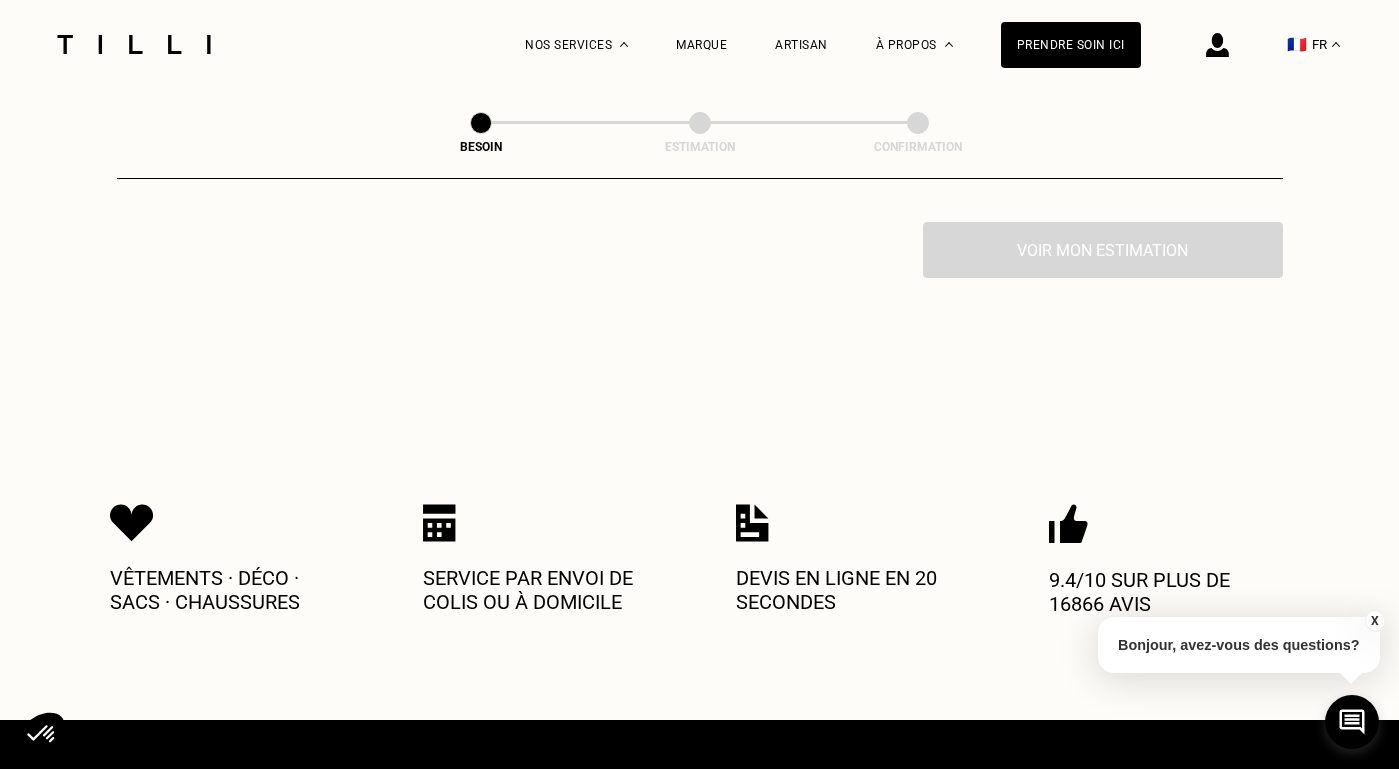 click on "Voir mon estimation" at bounding box center [700, 250] 